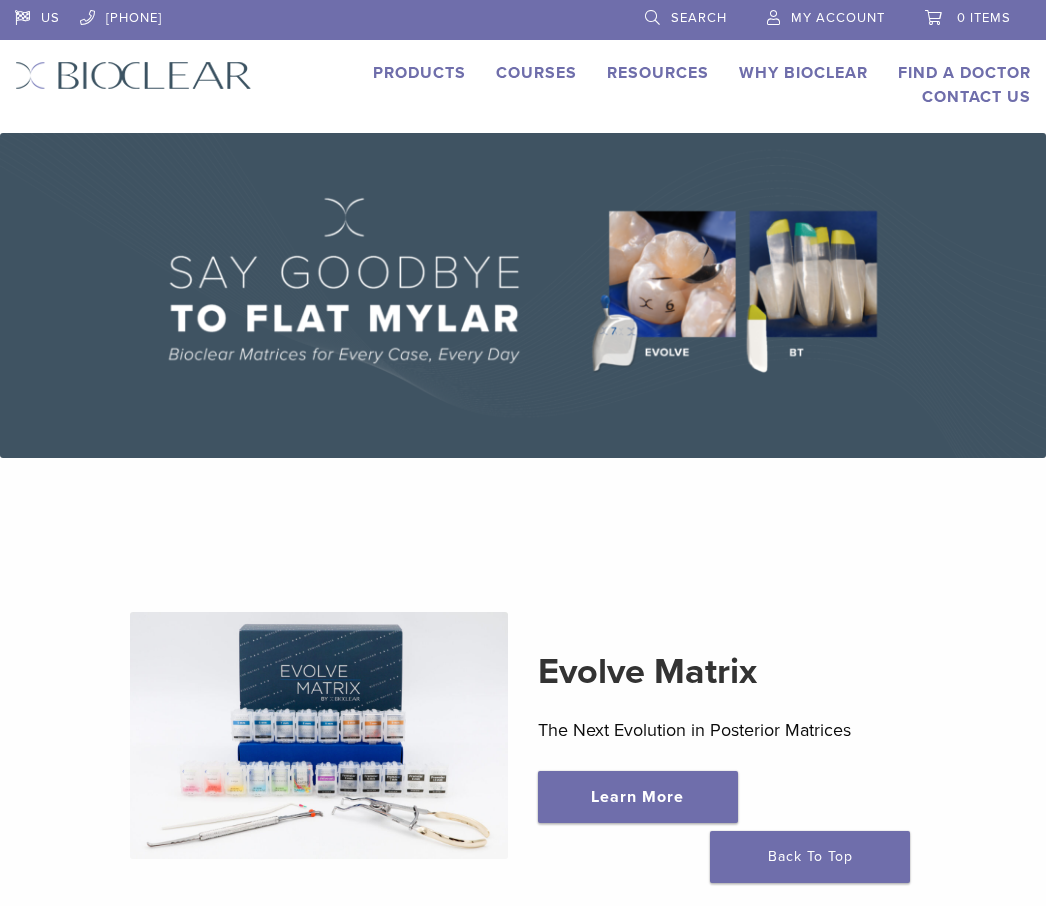 scroll, scrollTop: 0, scrollLeft: 0, axis: both 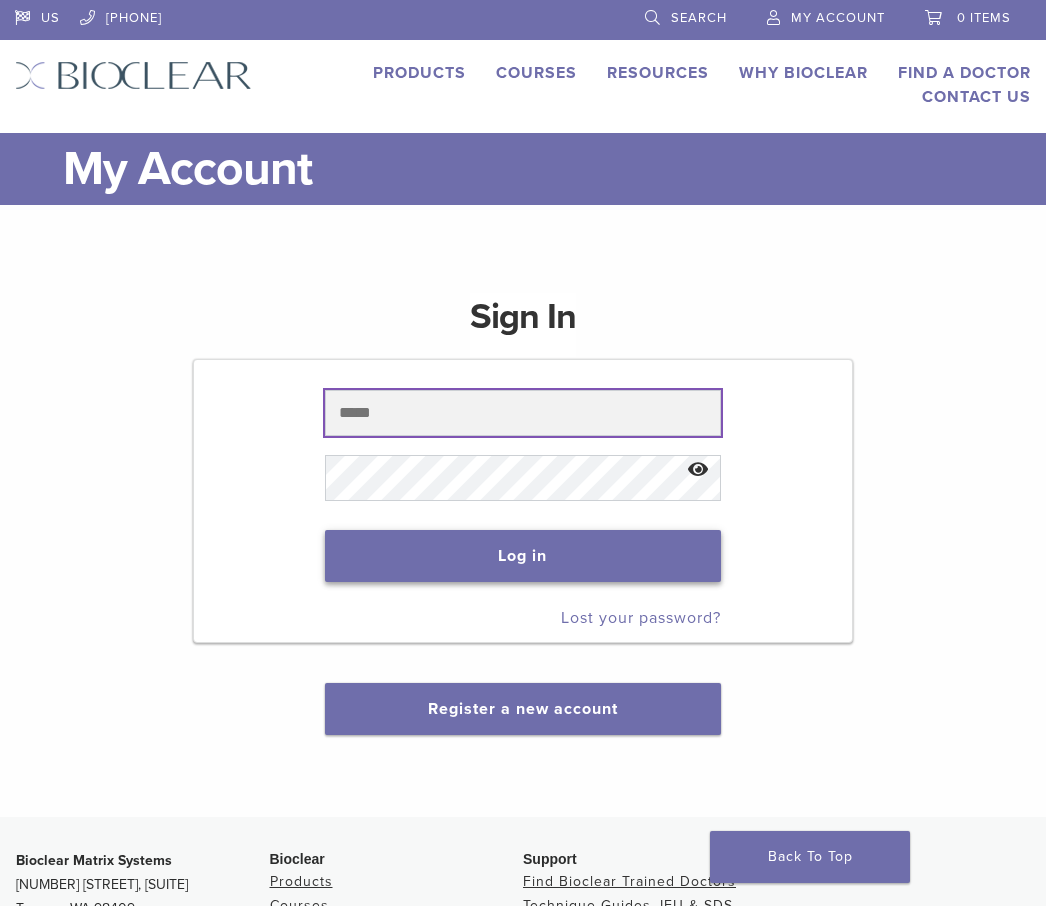 type on "**********" 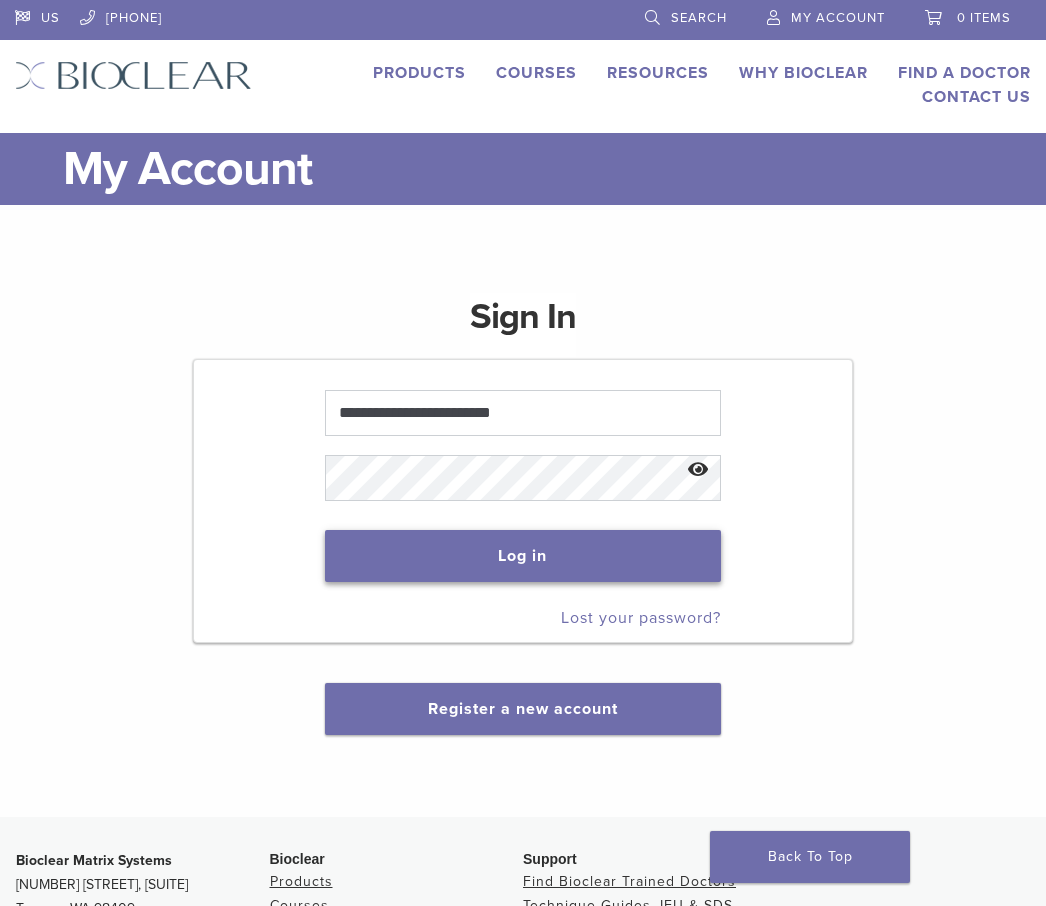 click on "Log in" at bounding box center [522, 556] 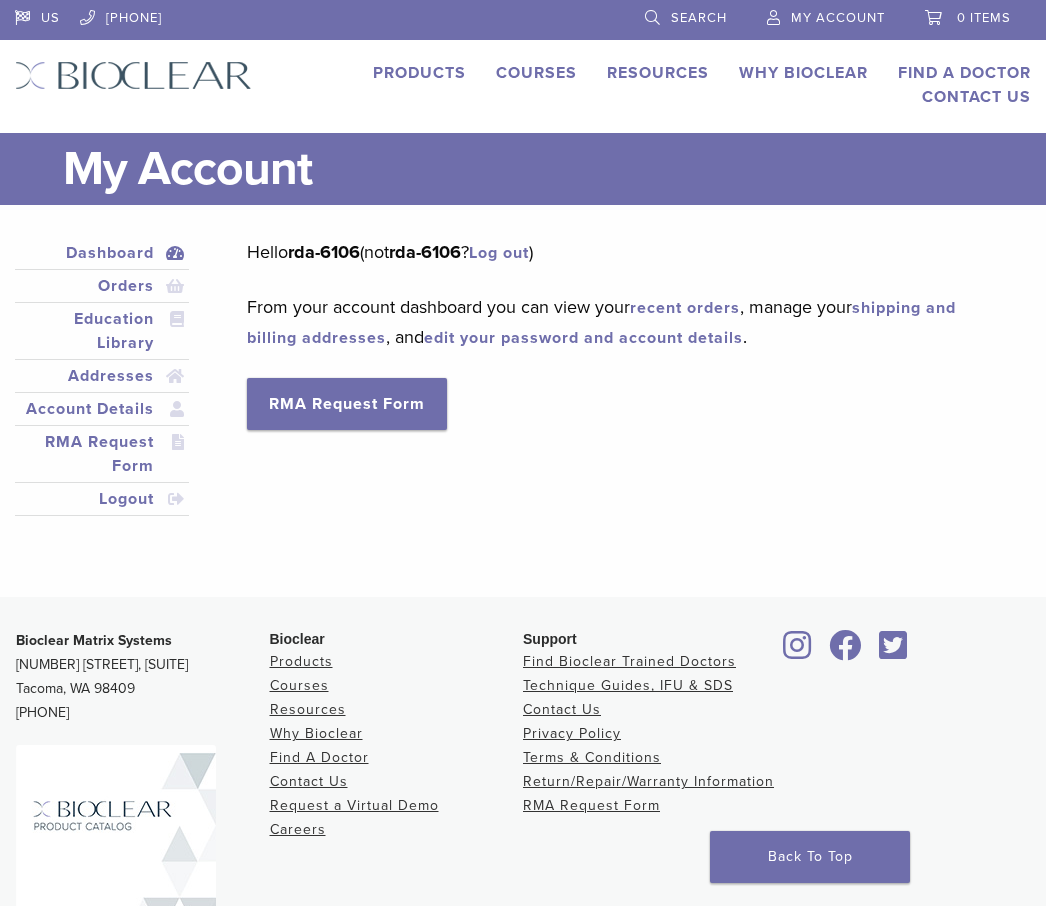 scroll, scrollTop: 0, scrollLeft: 0, axis: both 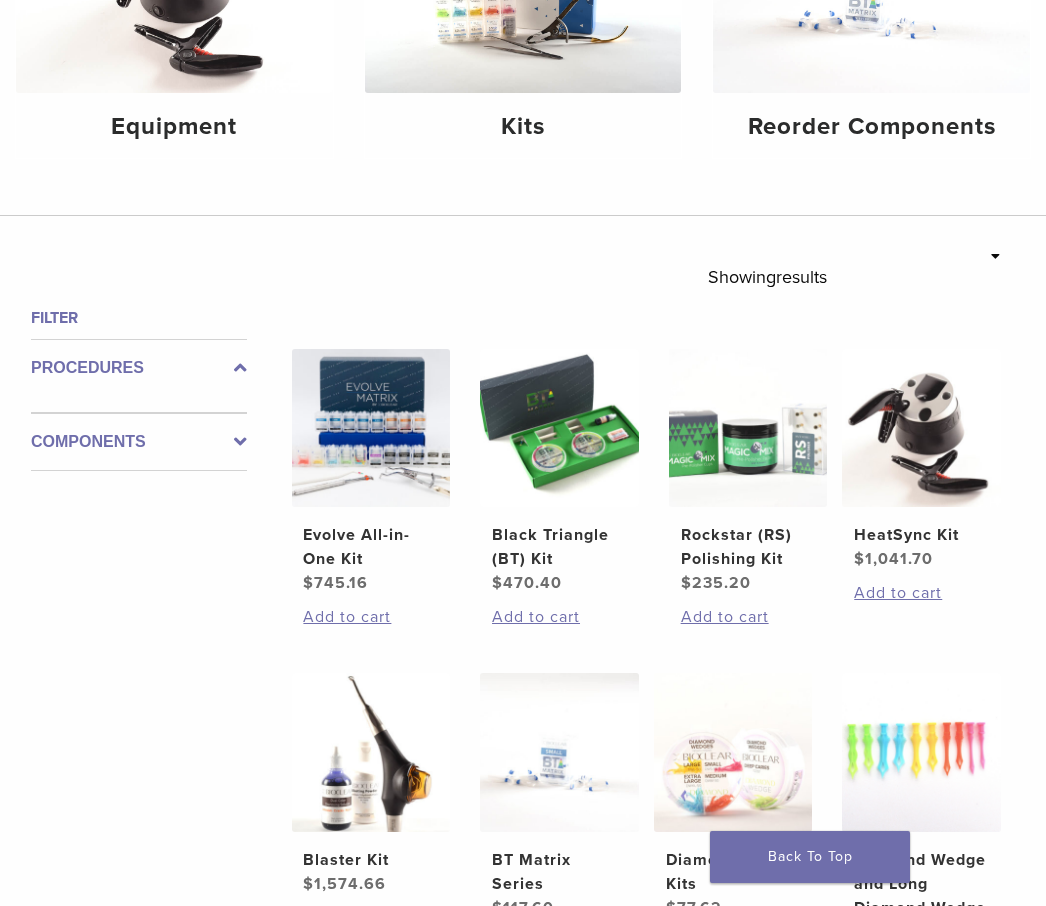 click on "Components" at bounding box center (139, 442) 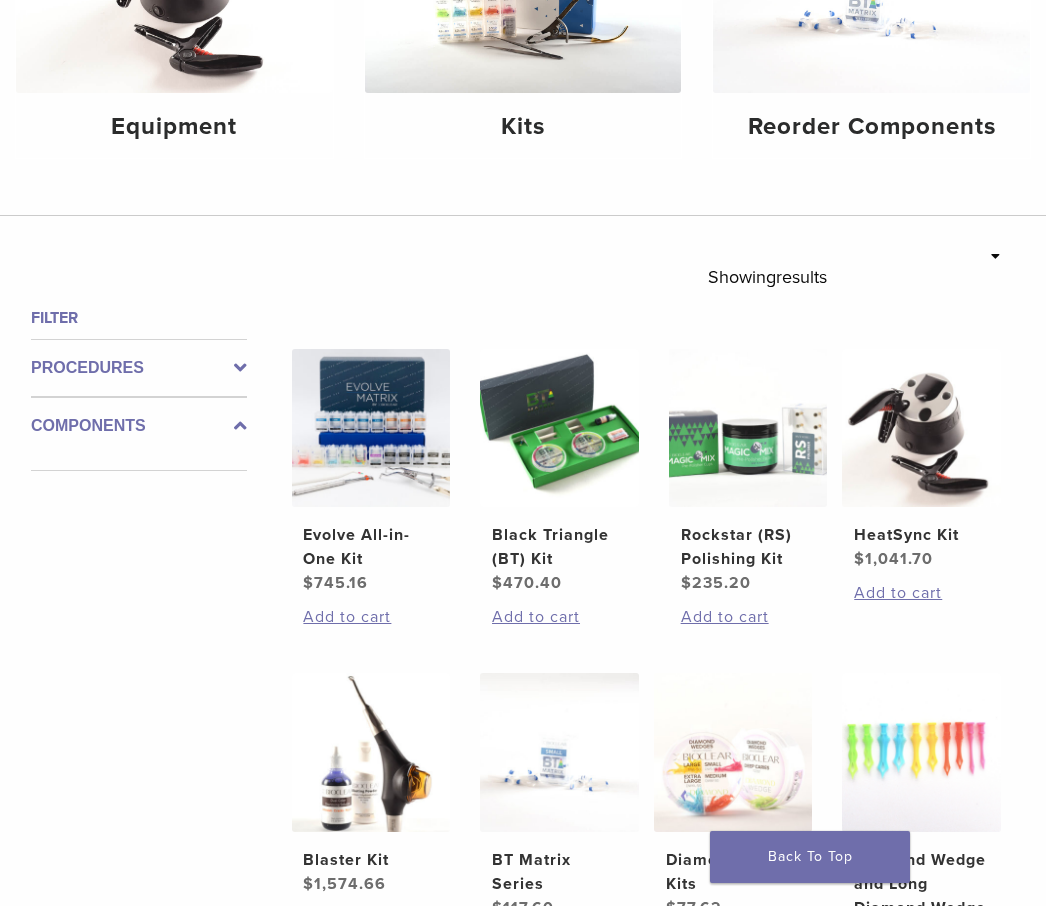 click at bounding box center [240, 426] 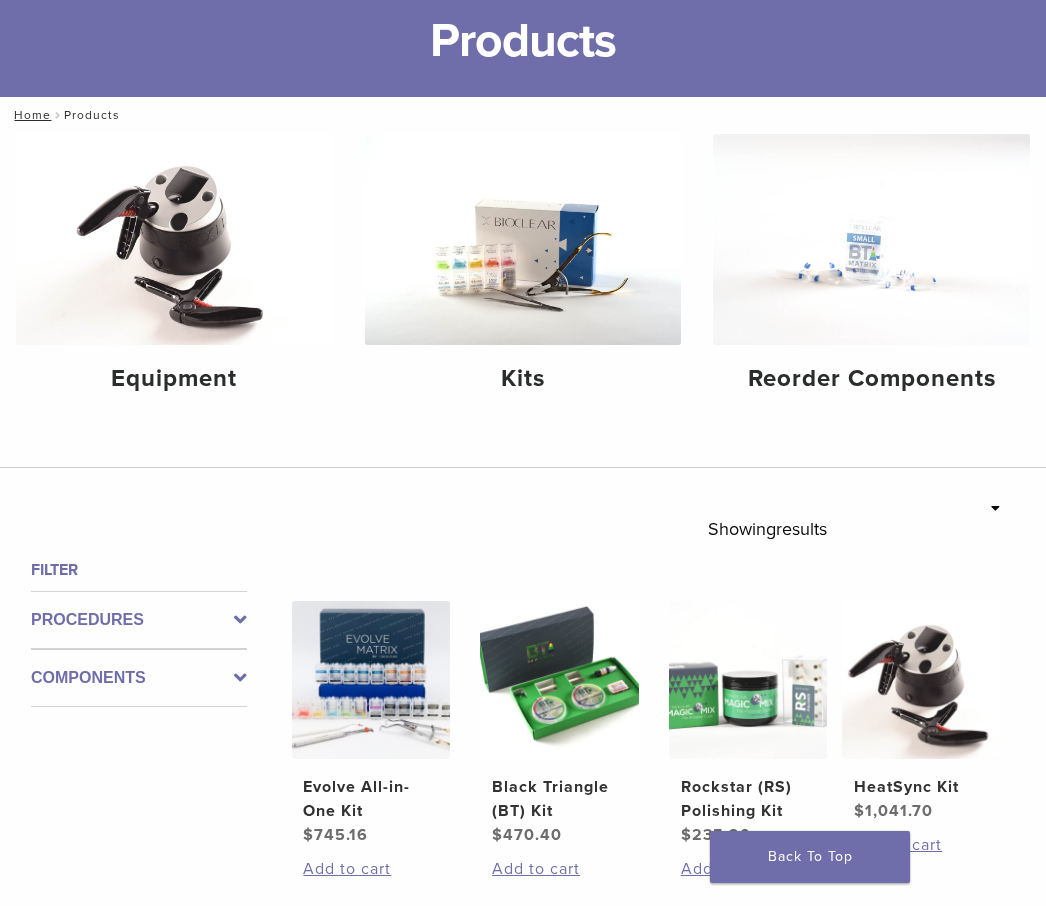 scroll, scrollTop: 0, scrollLeft: 0, axis: both 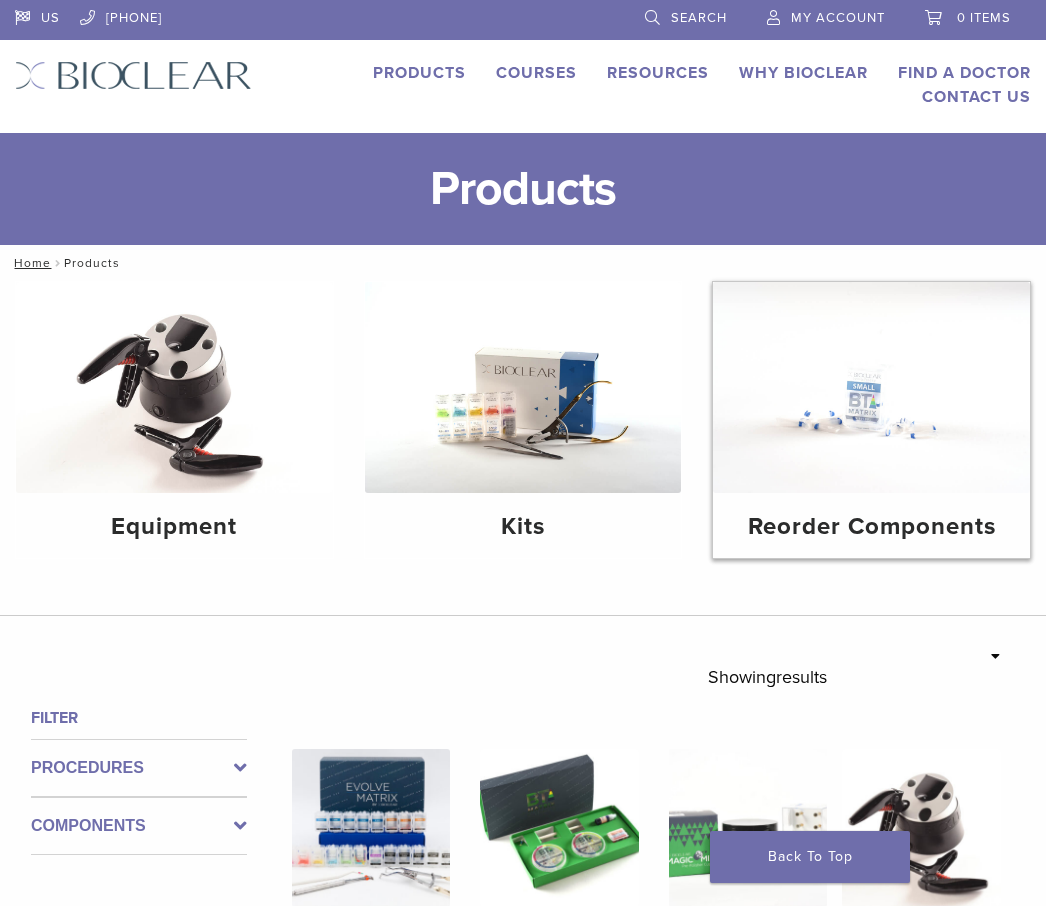 click on "Reorder Components" at bounding box center [871, 527] 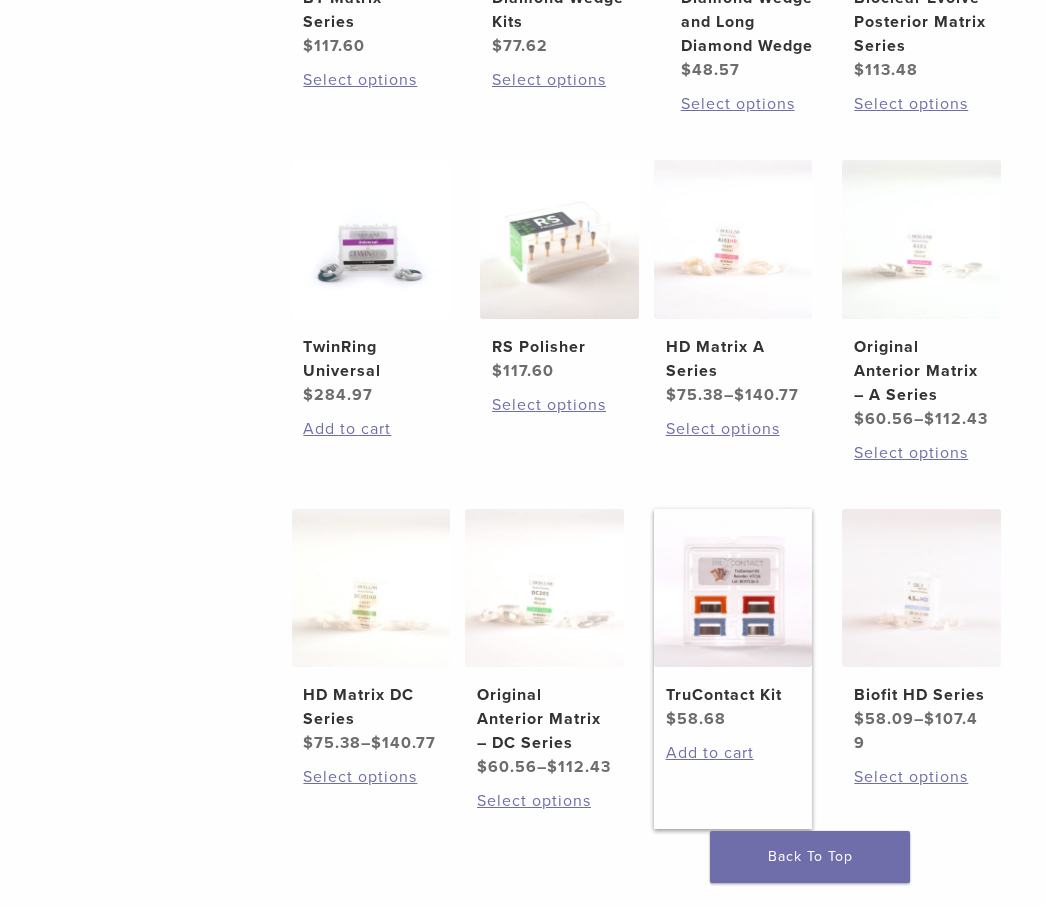 scroll, scrollTop: 700, scrollLeft: 0, axis: vertical 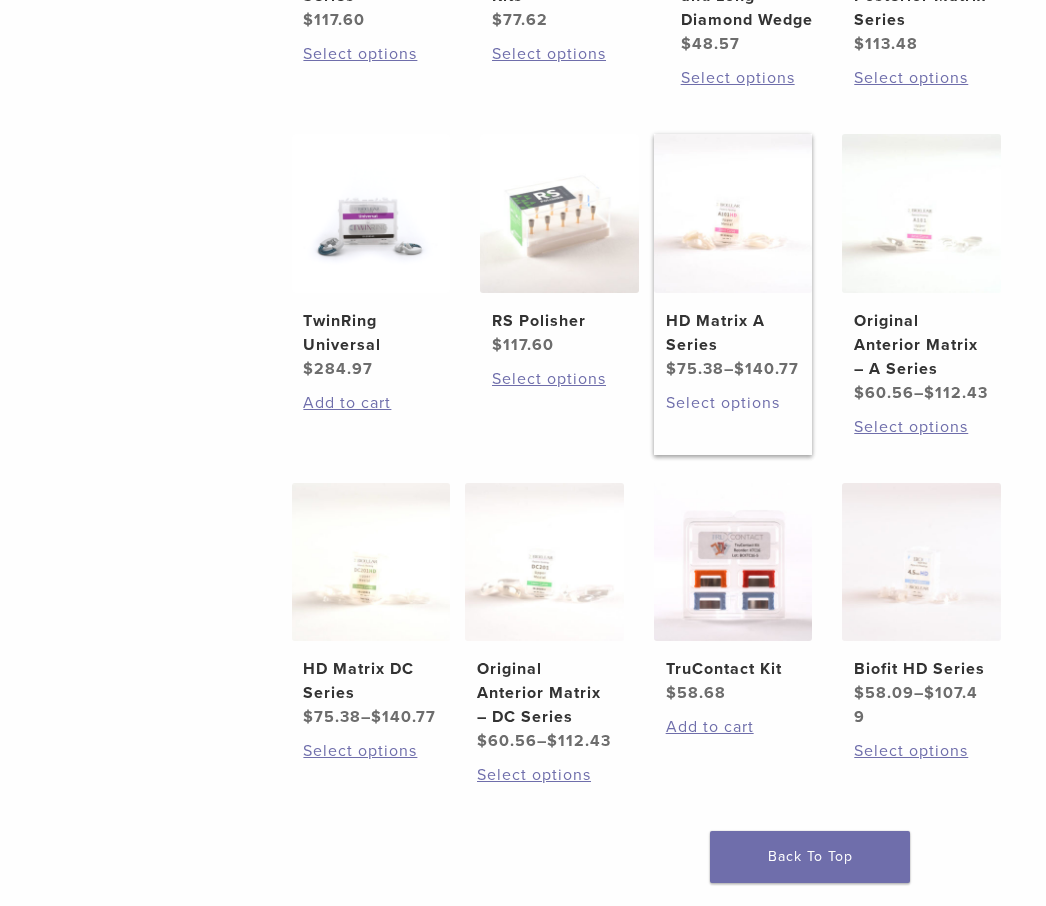 click on "HD Matrix A Series
$ 75.38  –  $ 140.77
Select options
This product has multiple variants. The options may be chosen on the product page" at bounding box center (733, 294) 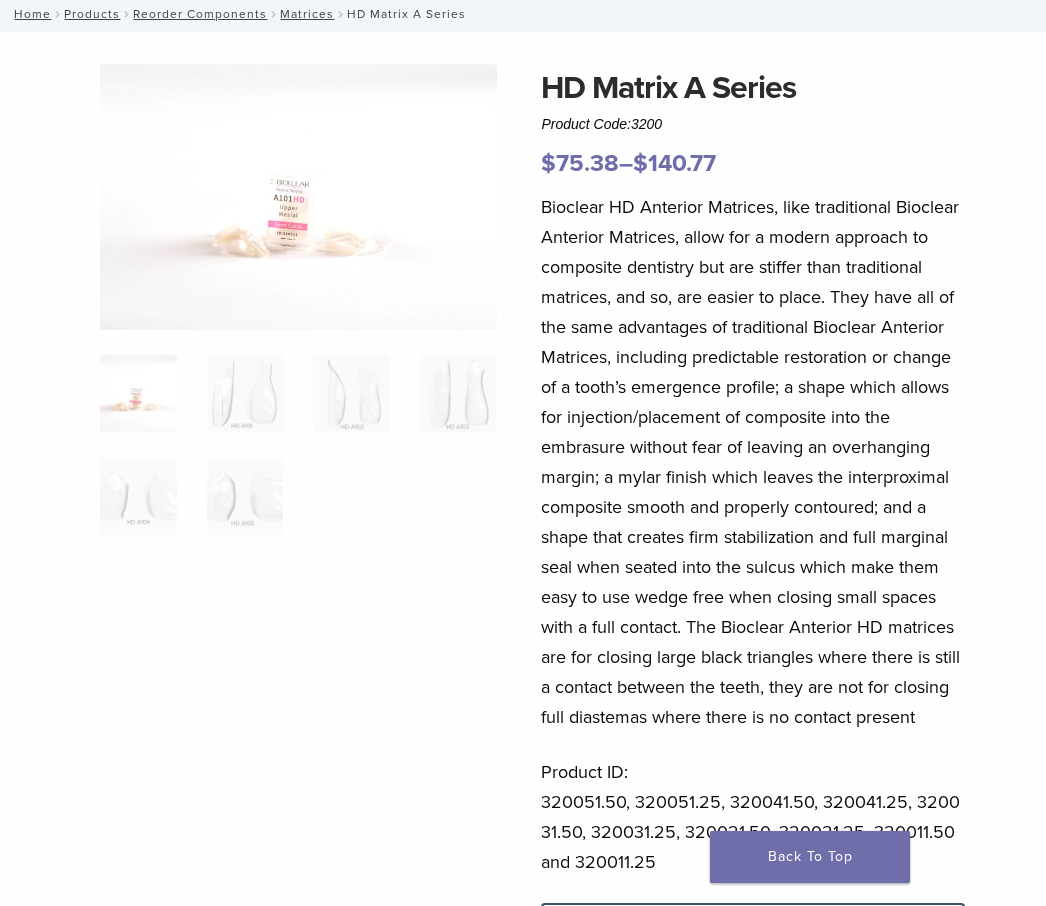 scroll, scrollTop: 600, scrollLeft: 0, axis: vertical 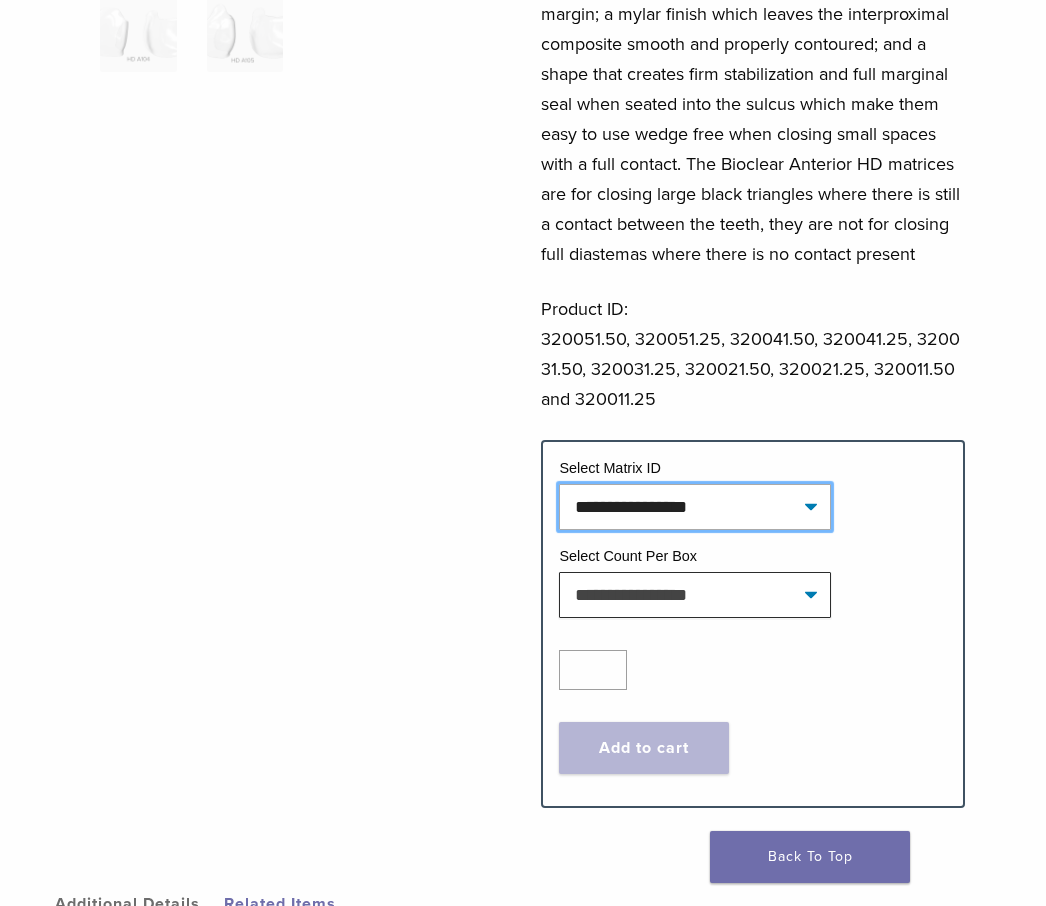 click on "**********" 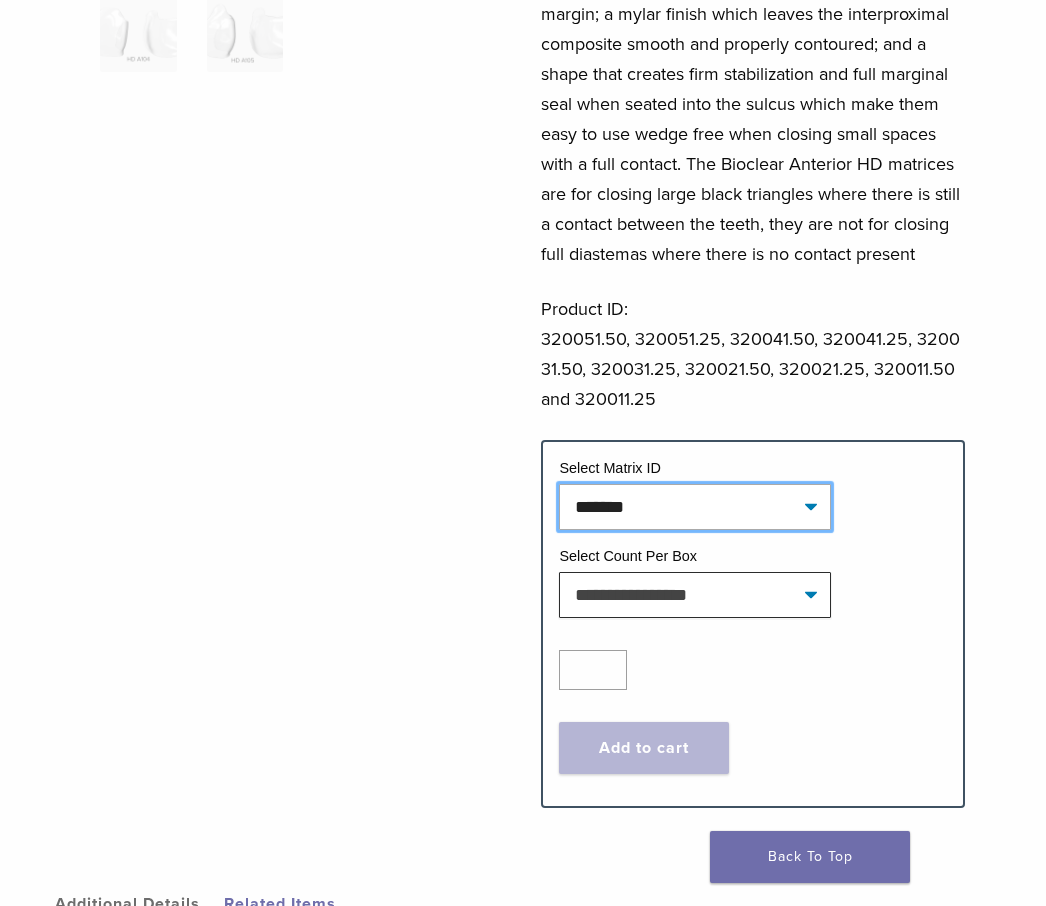click on "**********" 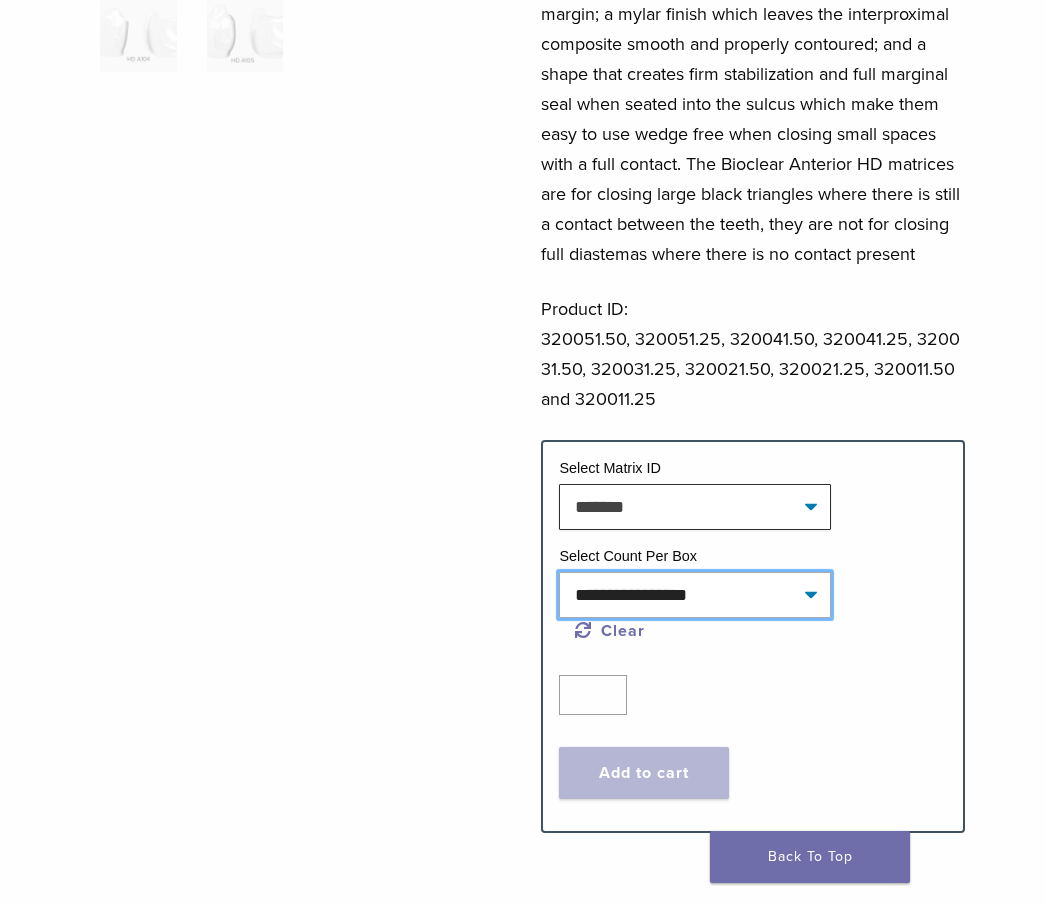 click on "**********" 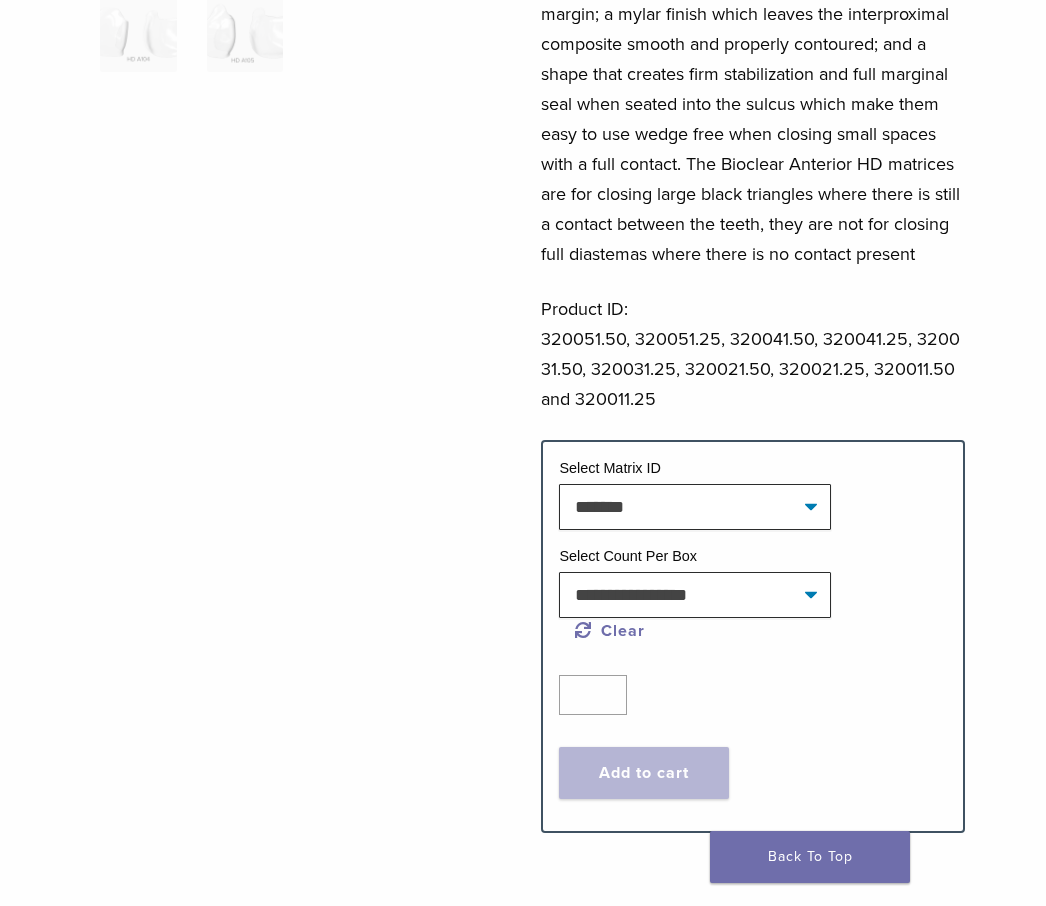 click at bounding box center [299, 200] 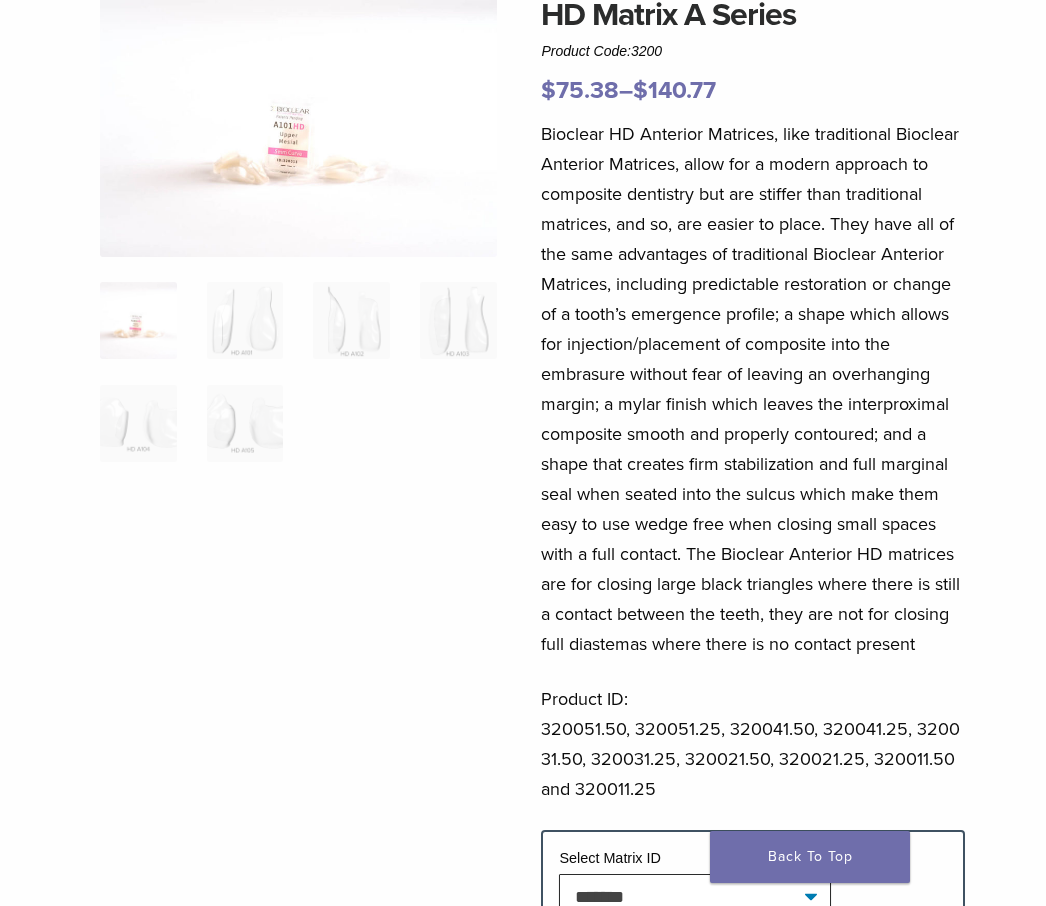 scroll, scrollTop: 200, scrollLeft: 0, axis: vertical 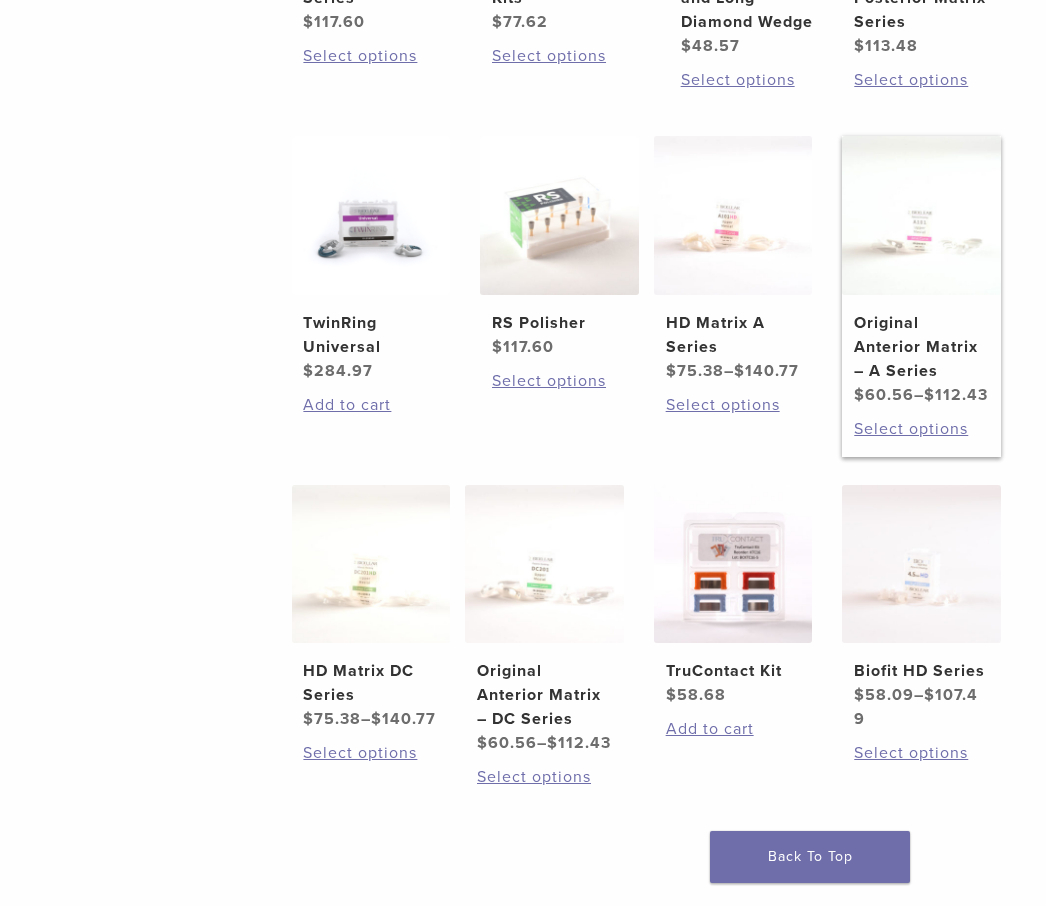 drag, startPoint x: 908, startPoint y: 323, endPoint x: 904, endPoint y: 348, distance: 25.317978 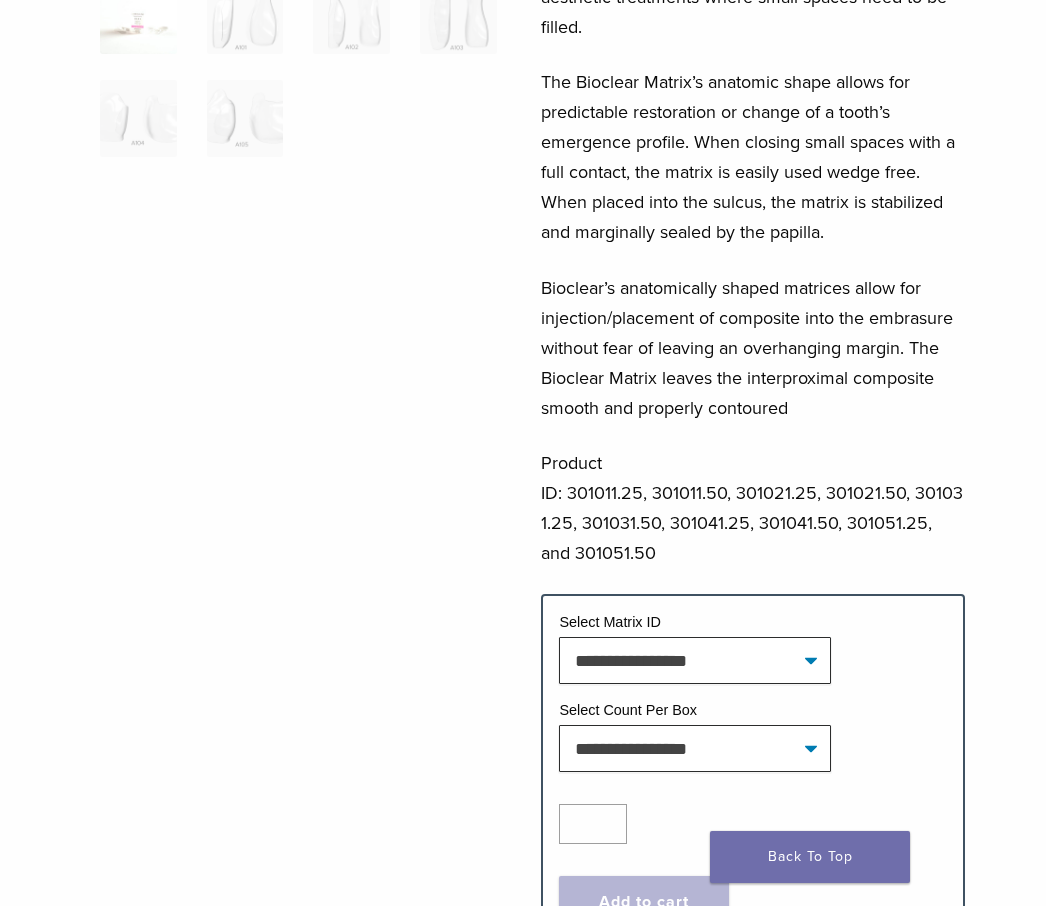 scroll, scrollTop: 700, scrollLeft: 0, axis: vertical 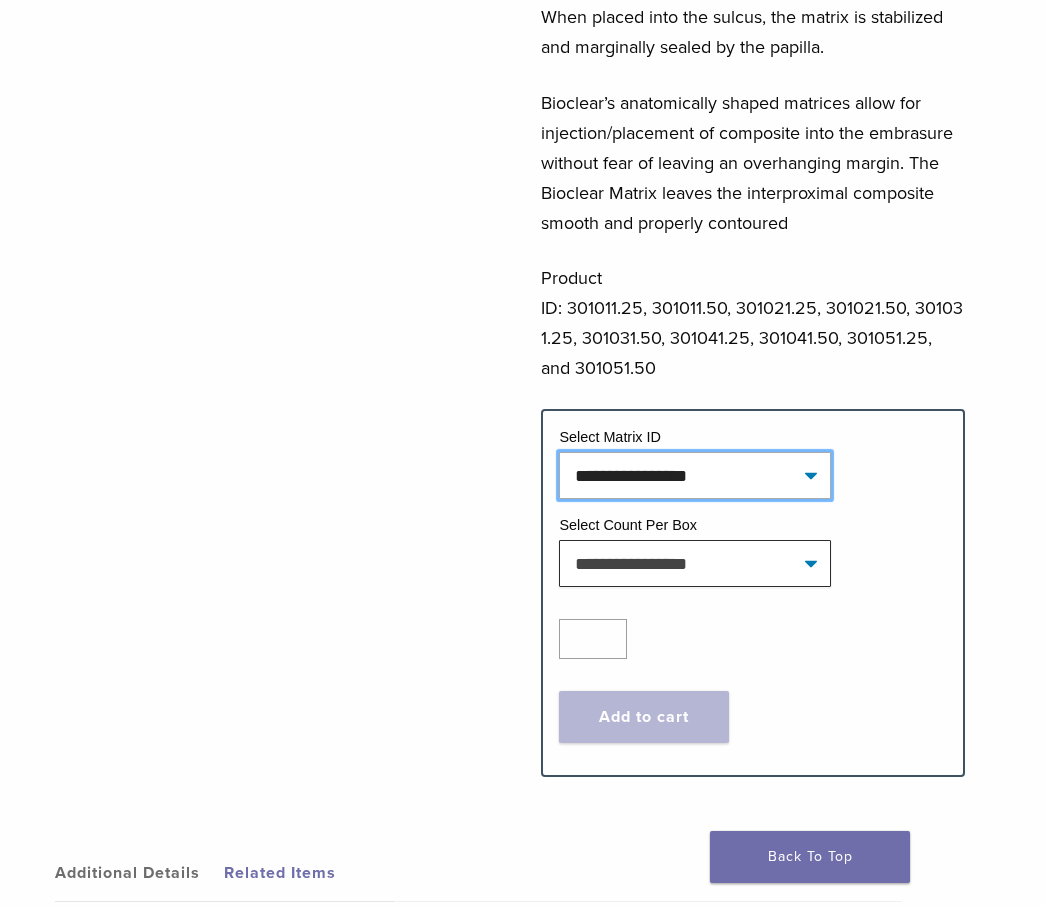 click on "**********" 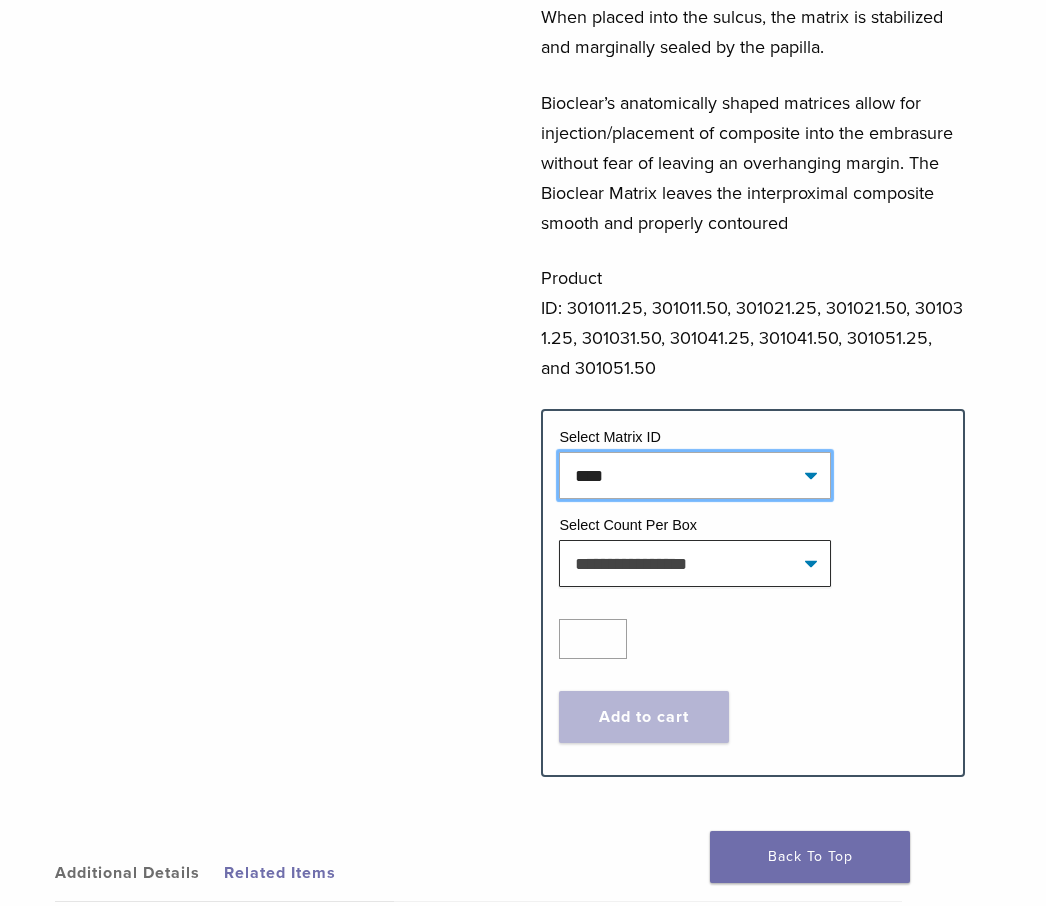 click on "**********" 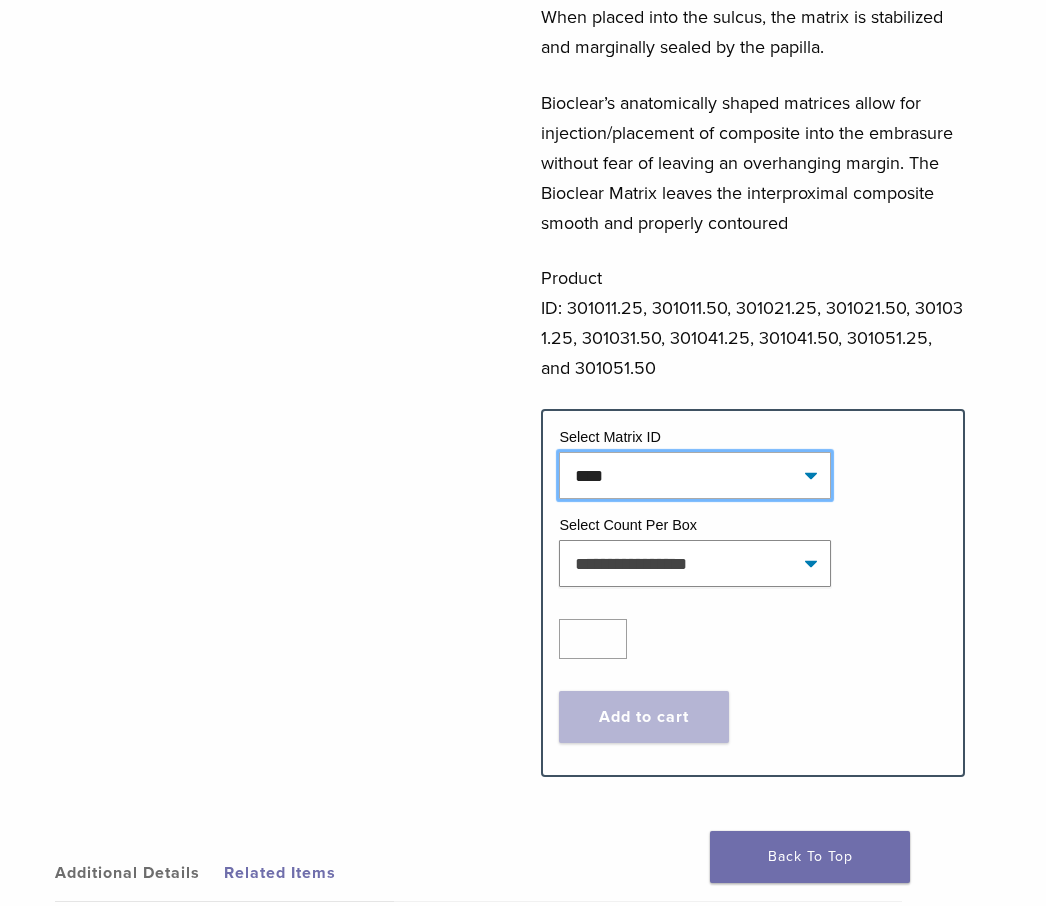 select on "****" 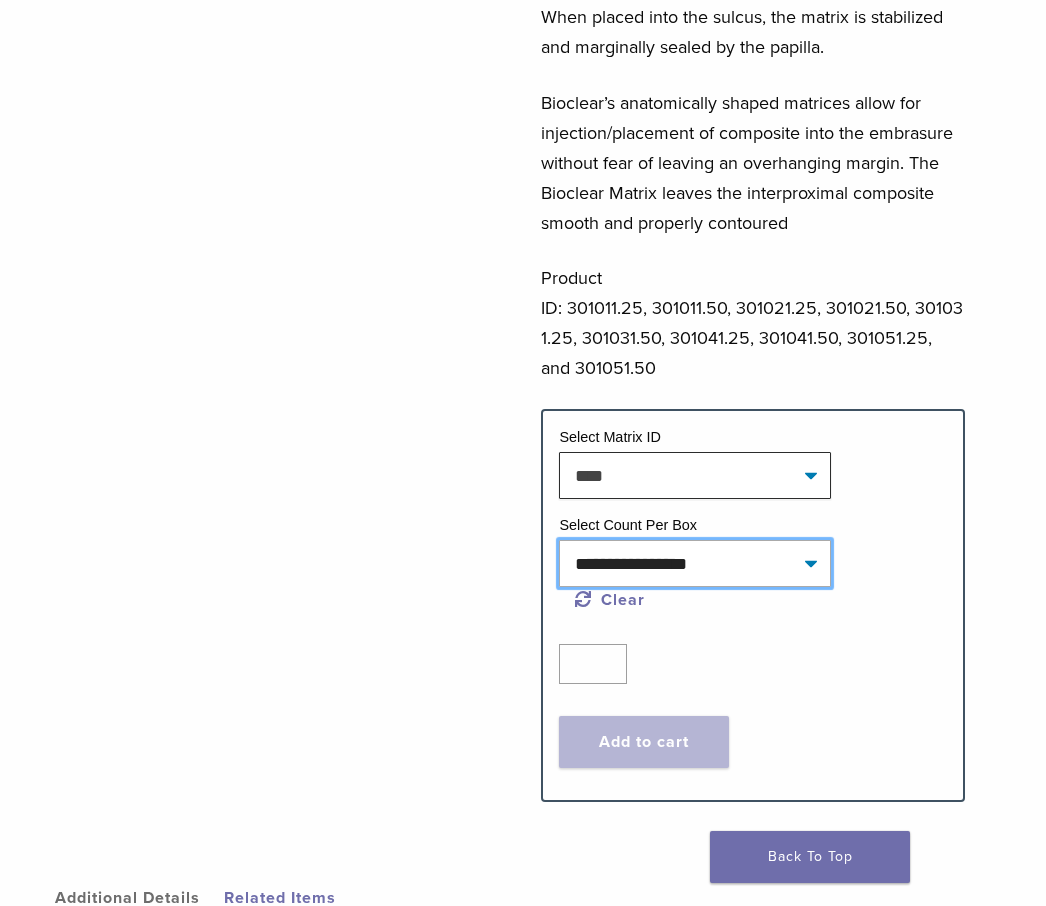 click on "**********" 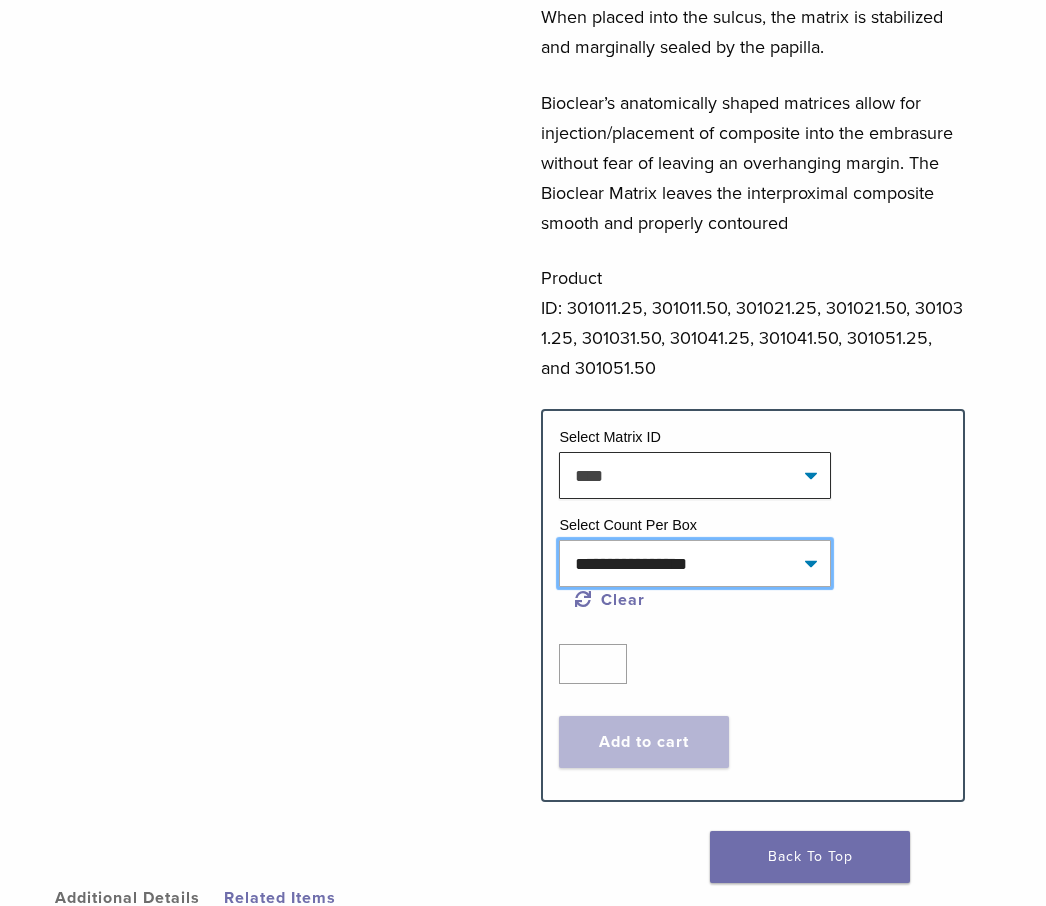 select on "*****" 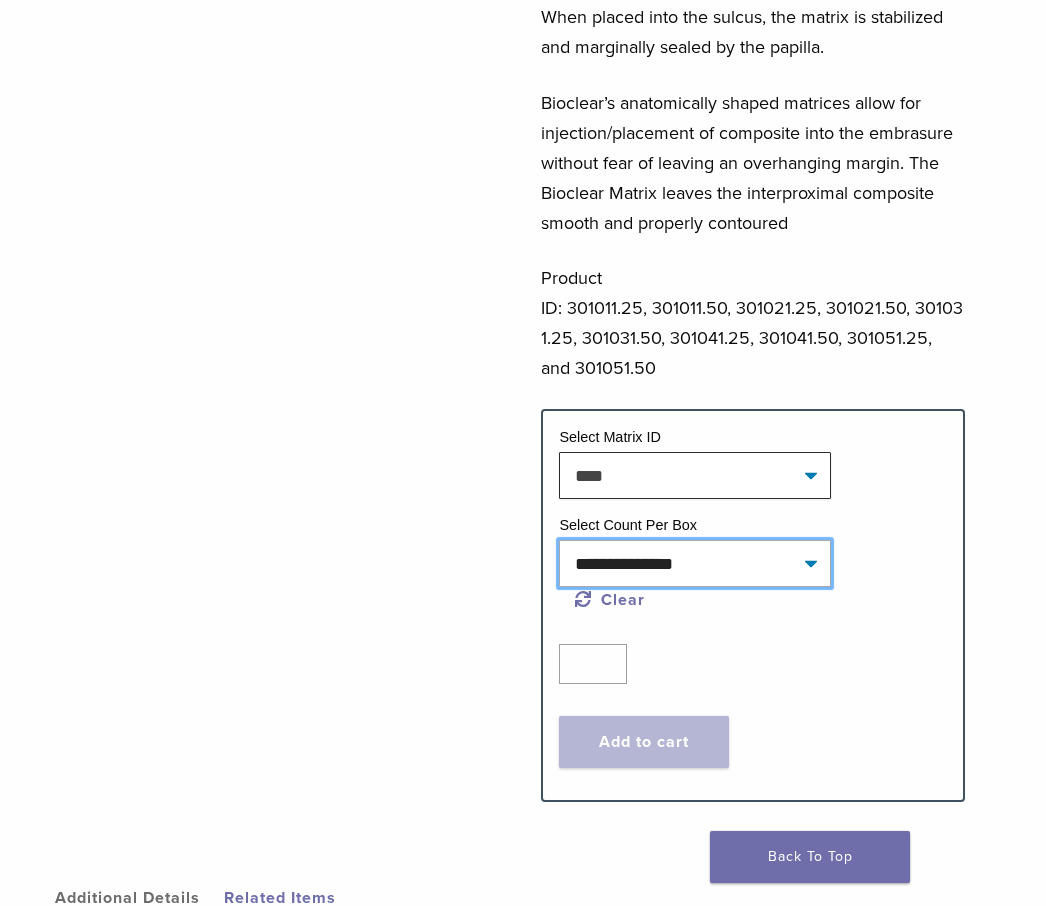 click on "**********" 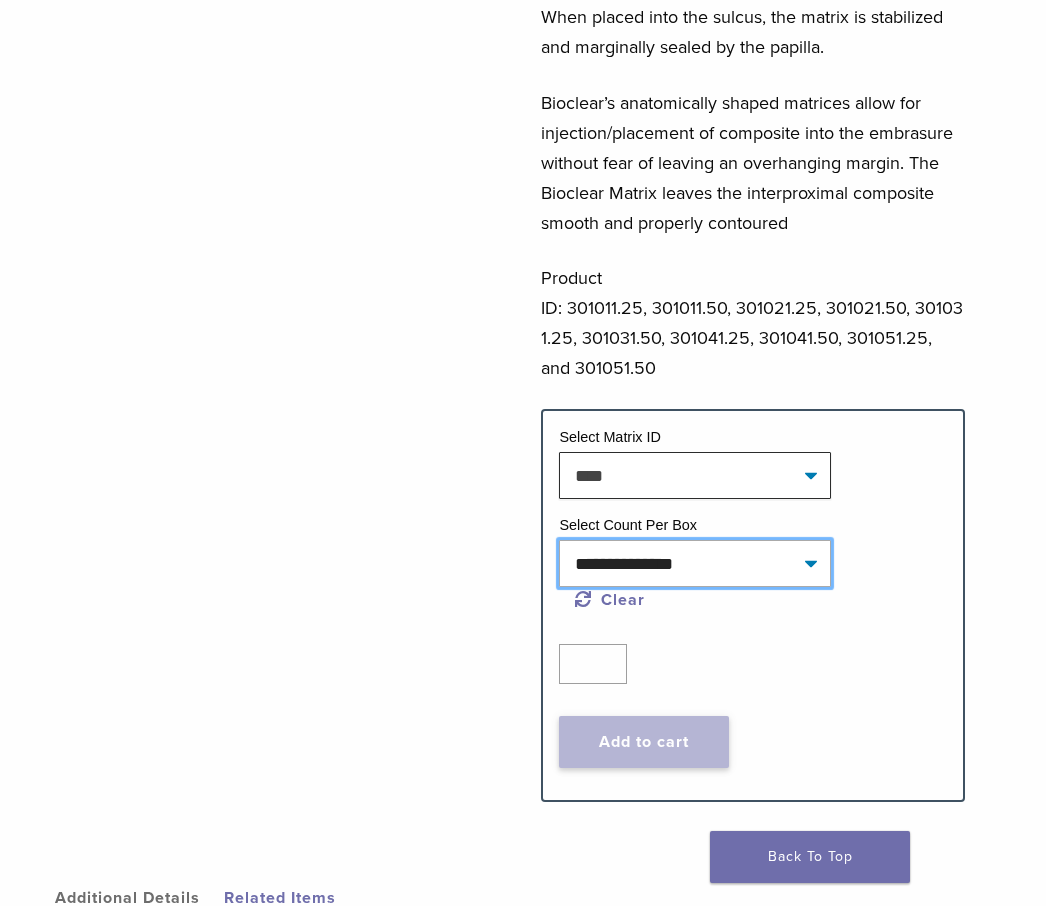 select on "****" 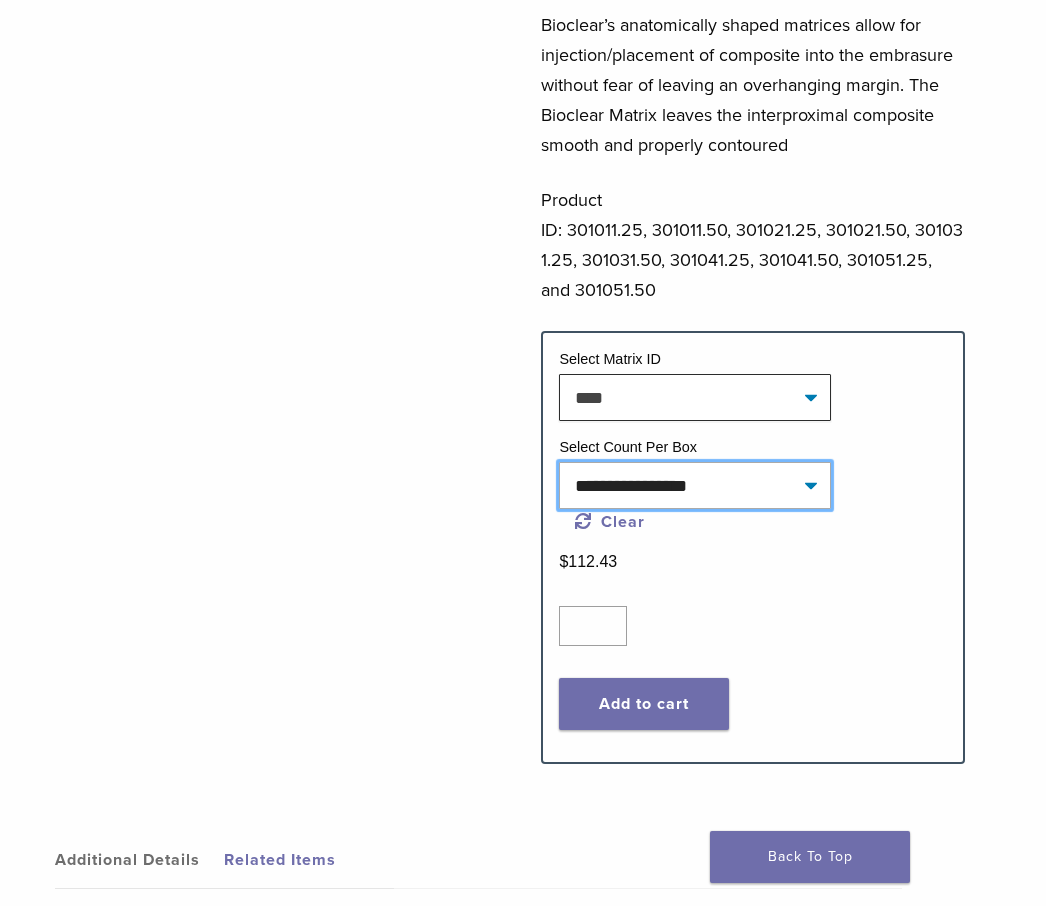scroll, scrollTop: 800, scrollLeft: 0, axis: vertical 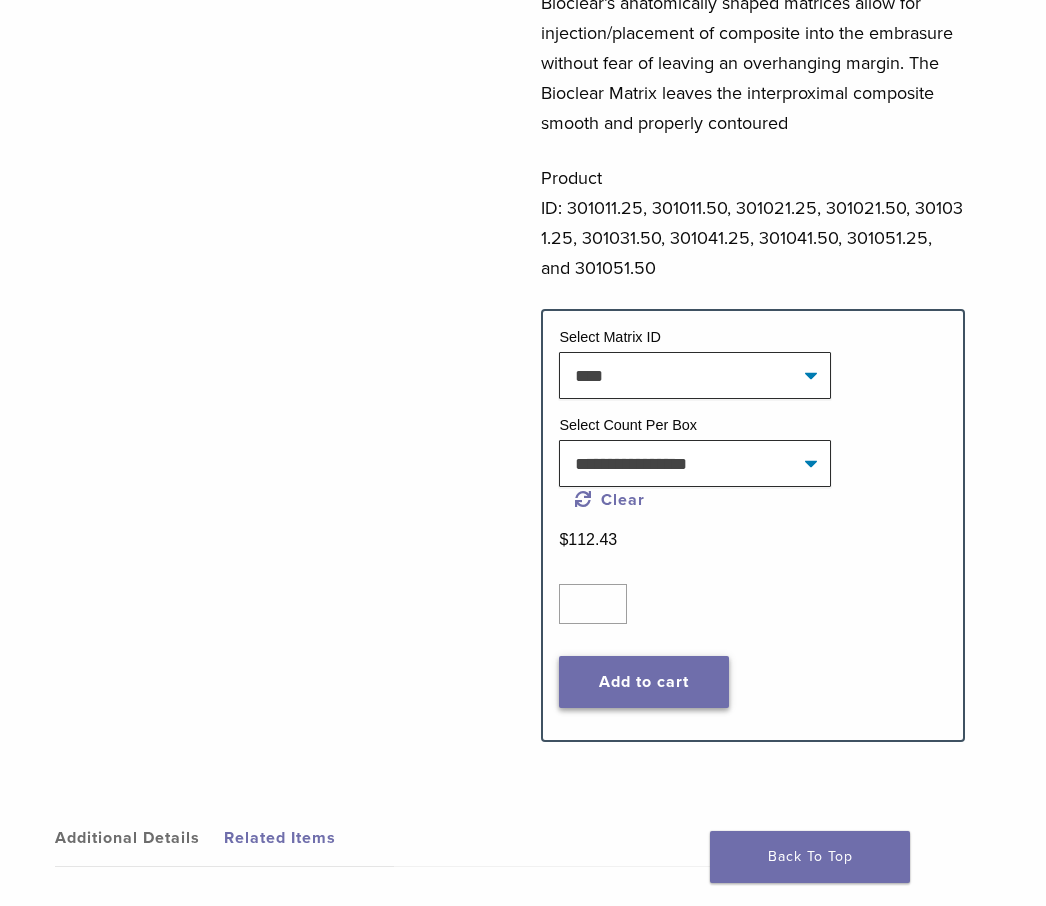 click on "Add to cart" 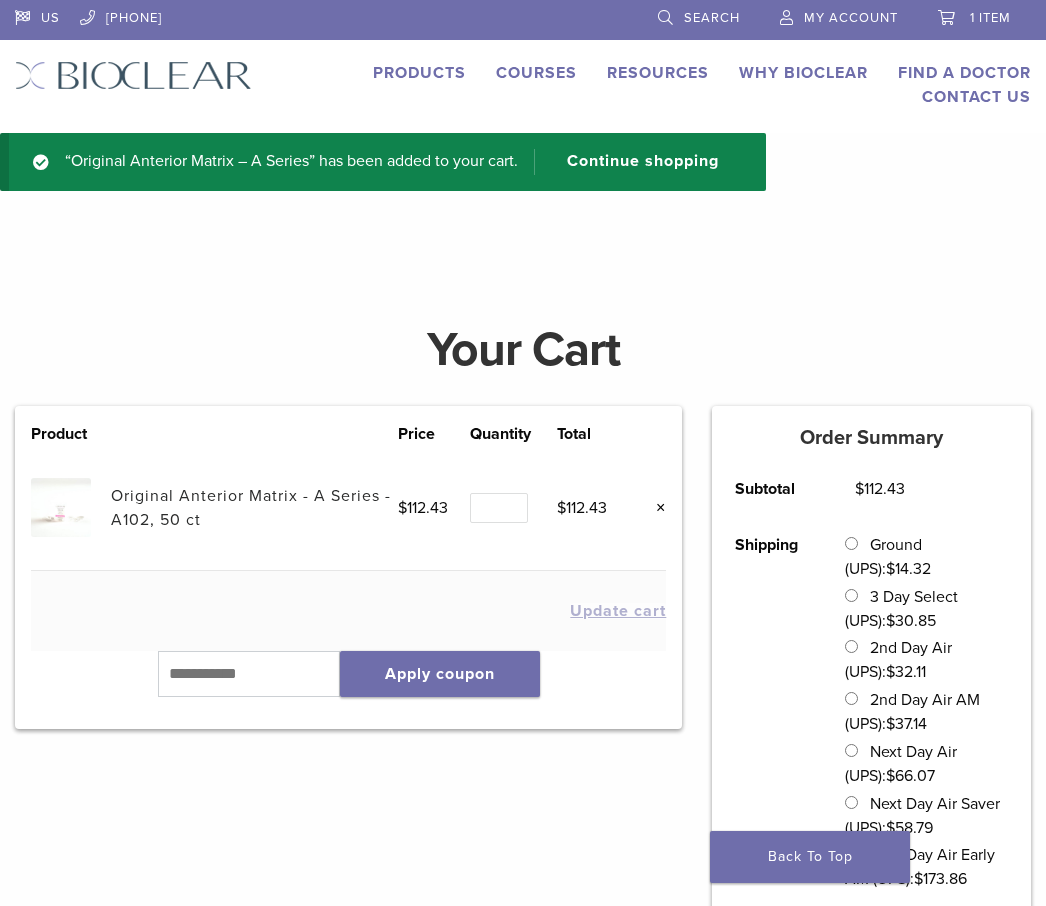 scroll, scrollTop: 0, scrollLeft: 0, axis: both 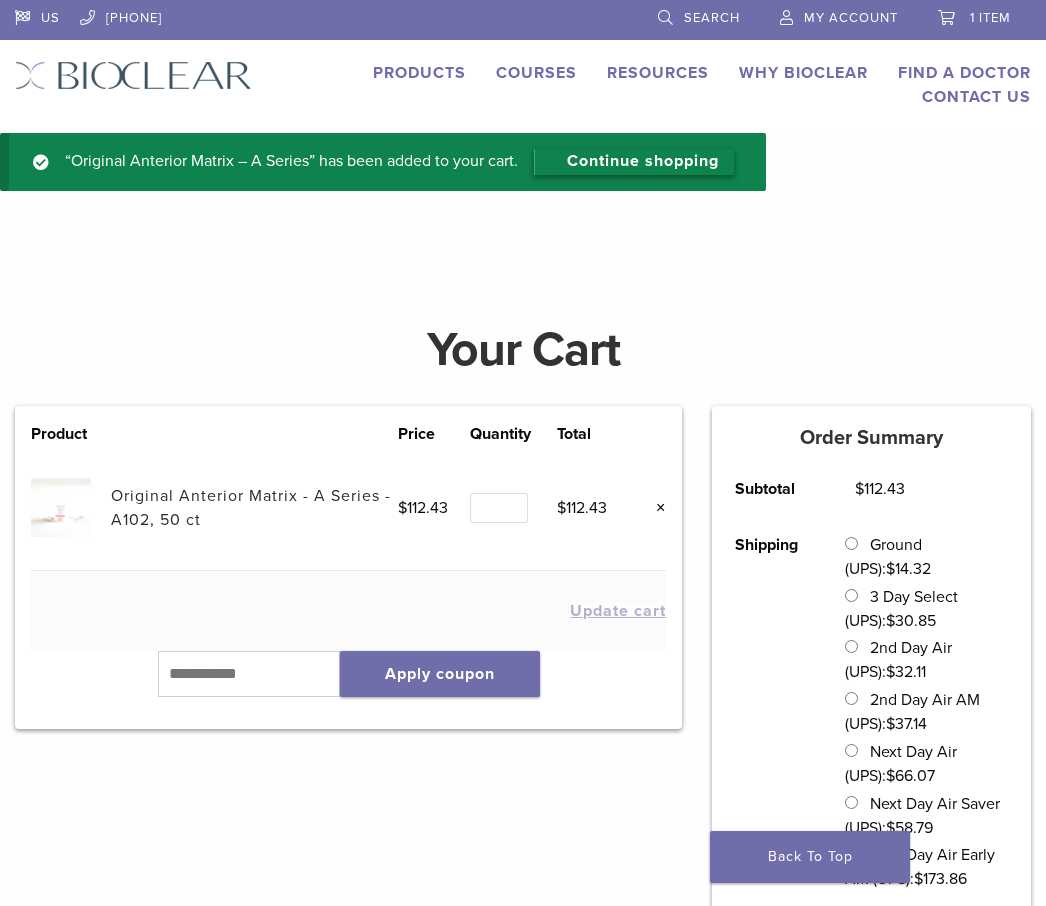 click on "Continue shopping" at bounding box center (634, 162) 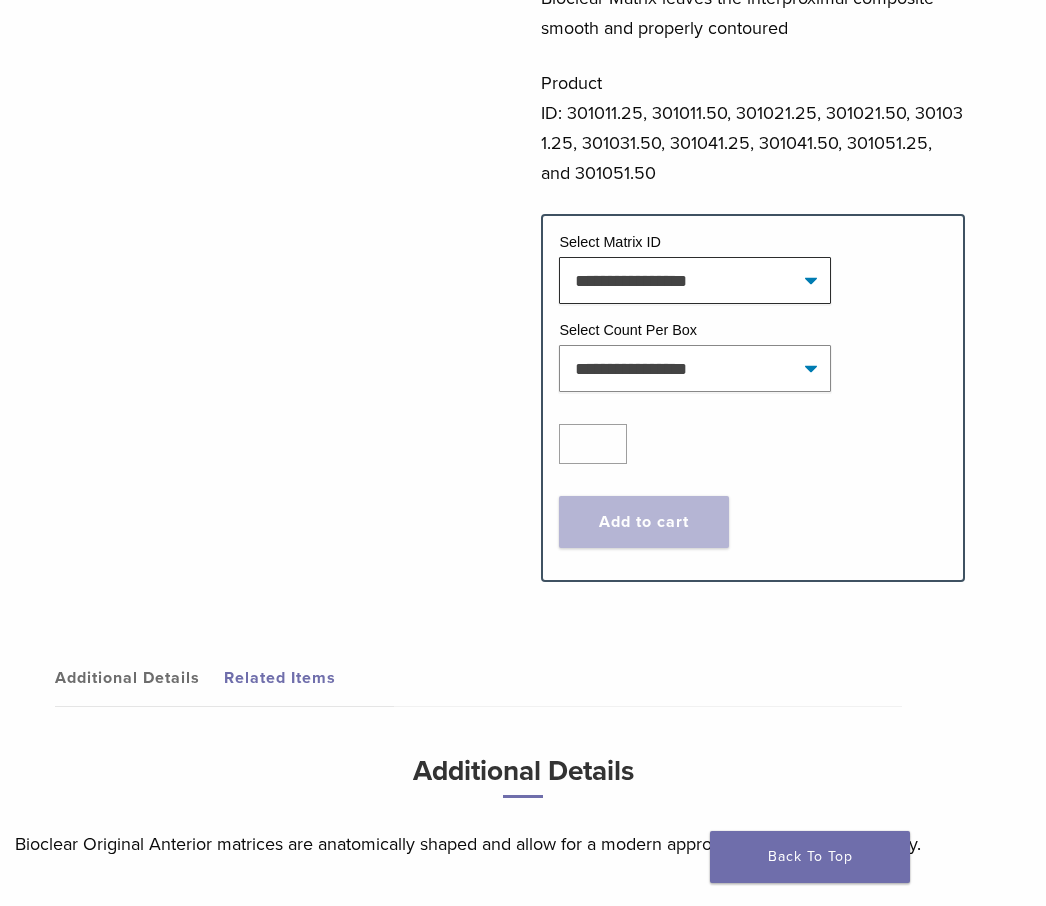 scroll, scrollTop: 900, scrollLeft: 0, axis: vertical 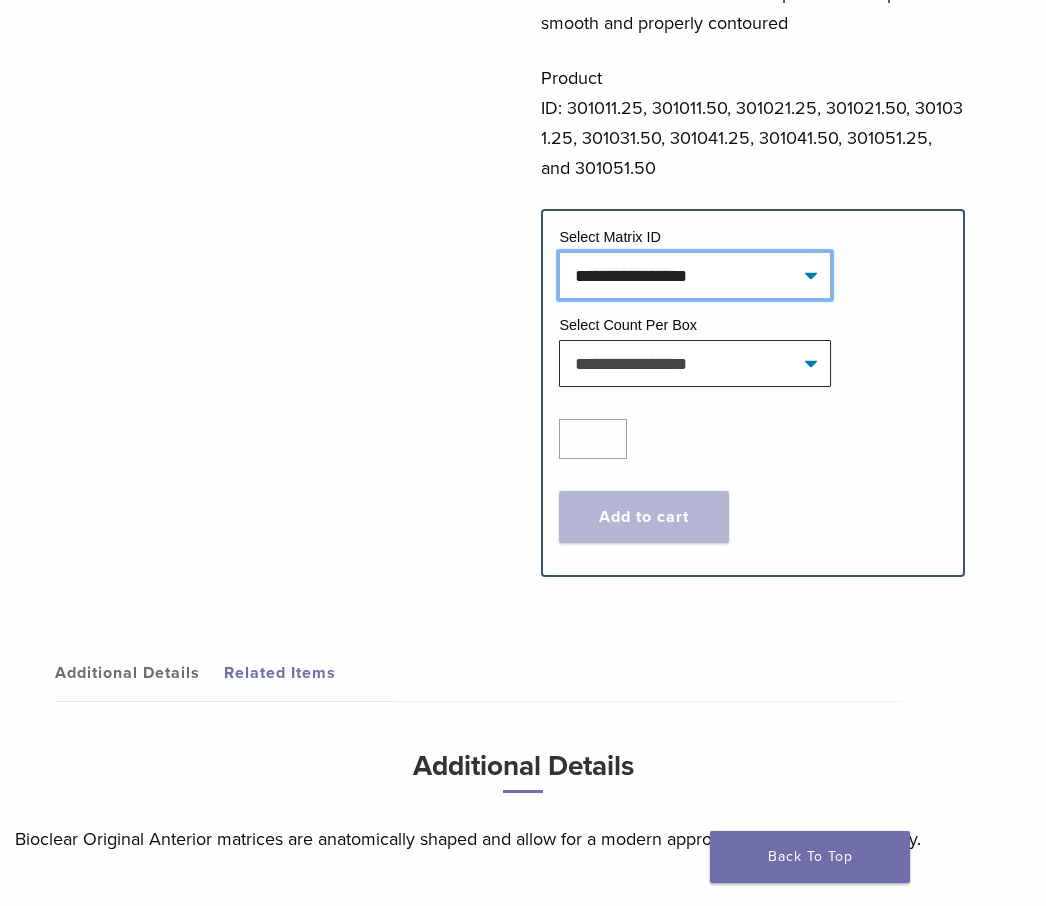 click on "**********" 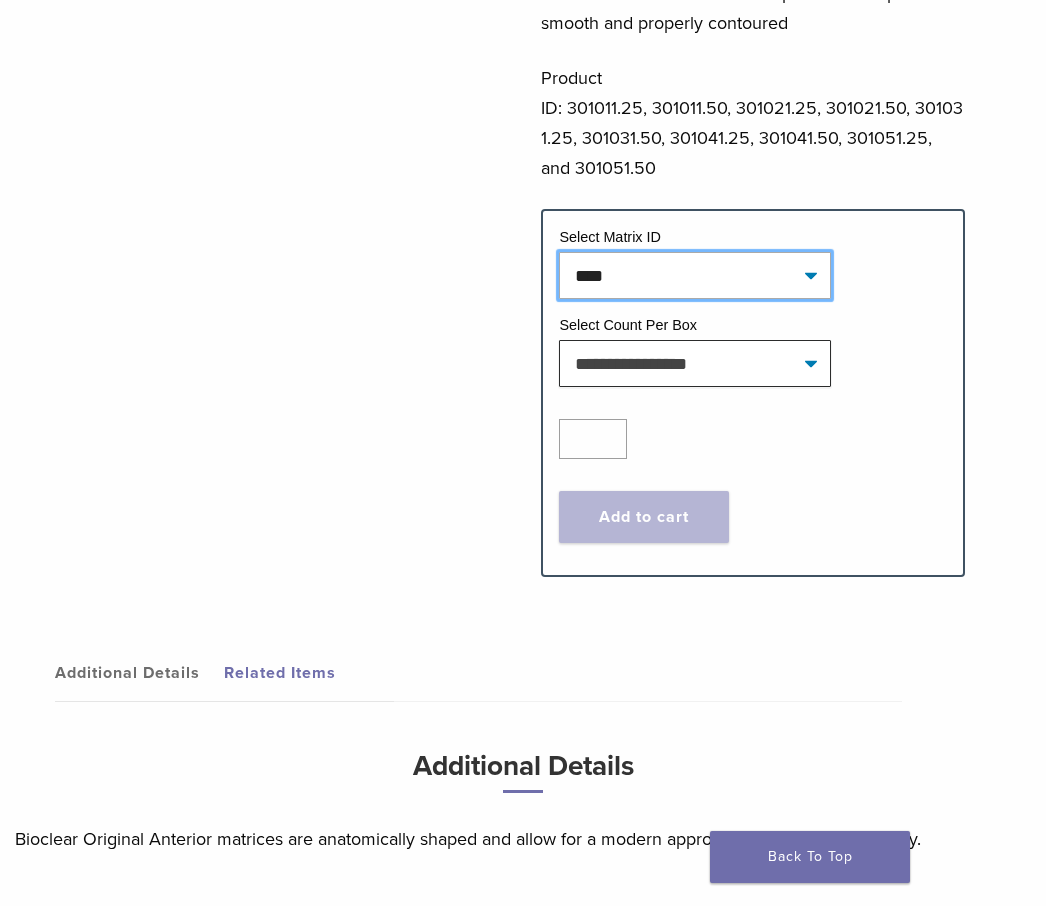 click on "**********" 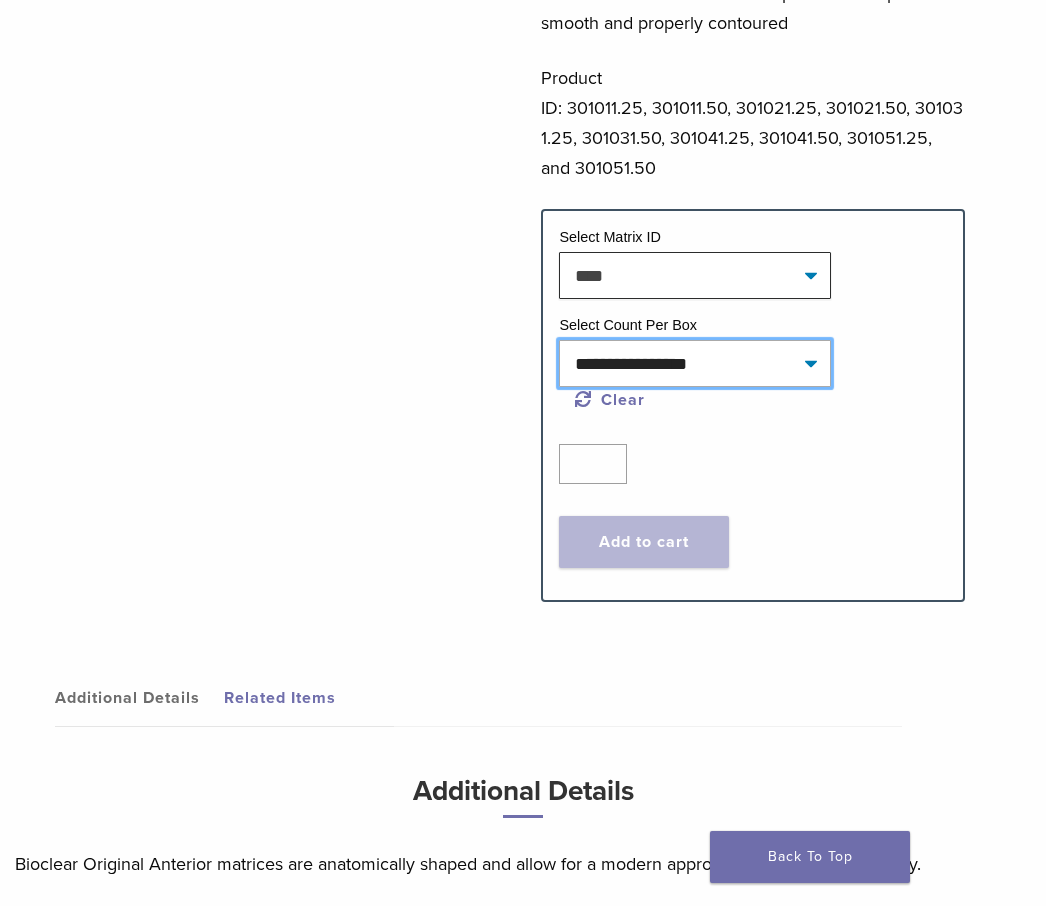 drag, startPoint x: 656, startPoint y: 355, endPoint x: 681, endPoint y: 383, distance: 37.536648 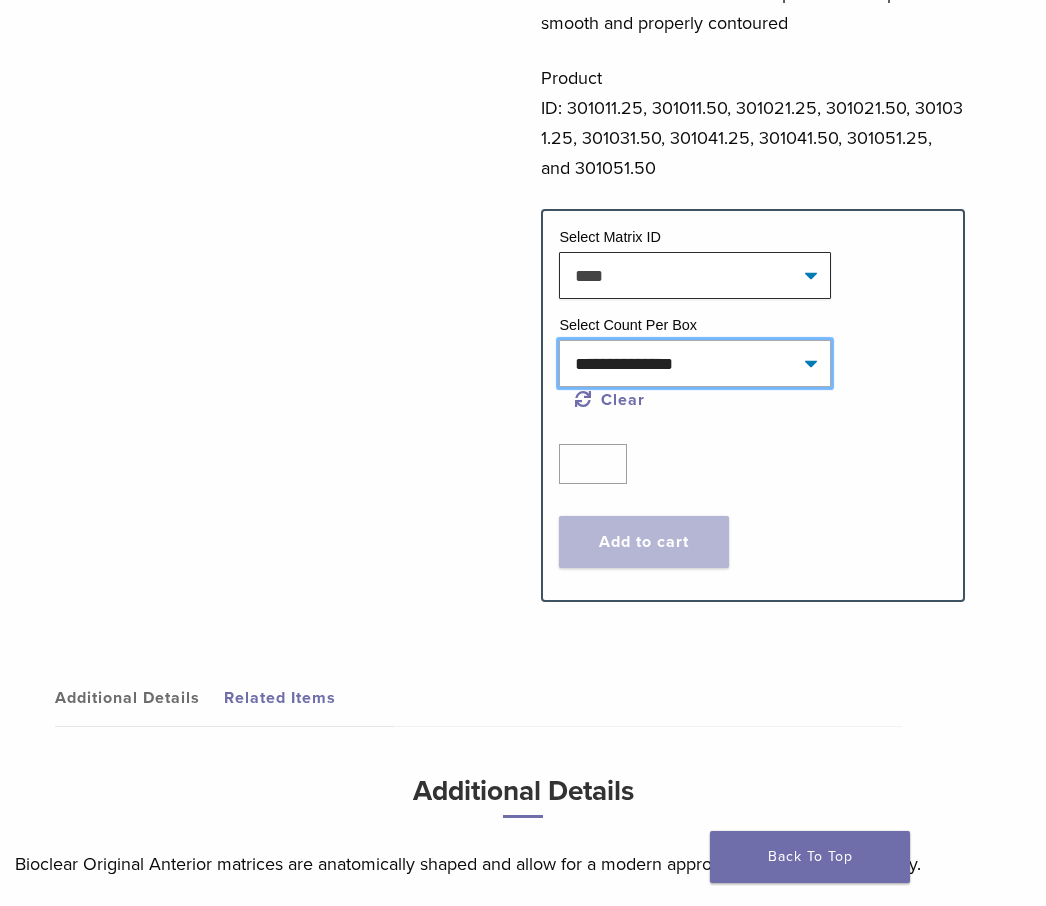 click on "**********" 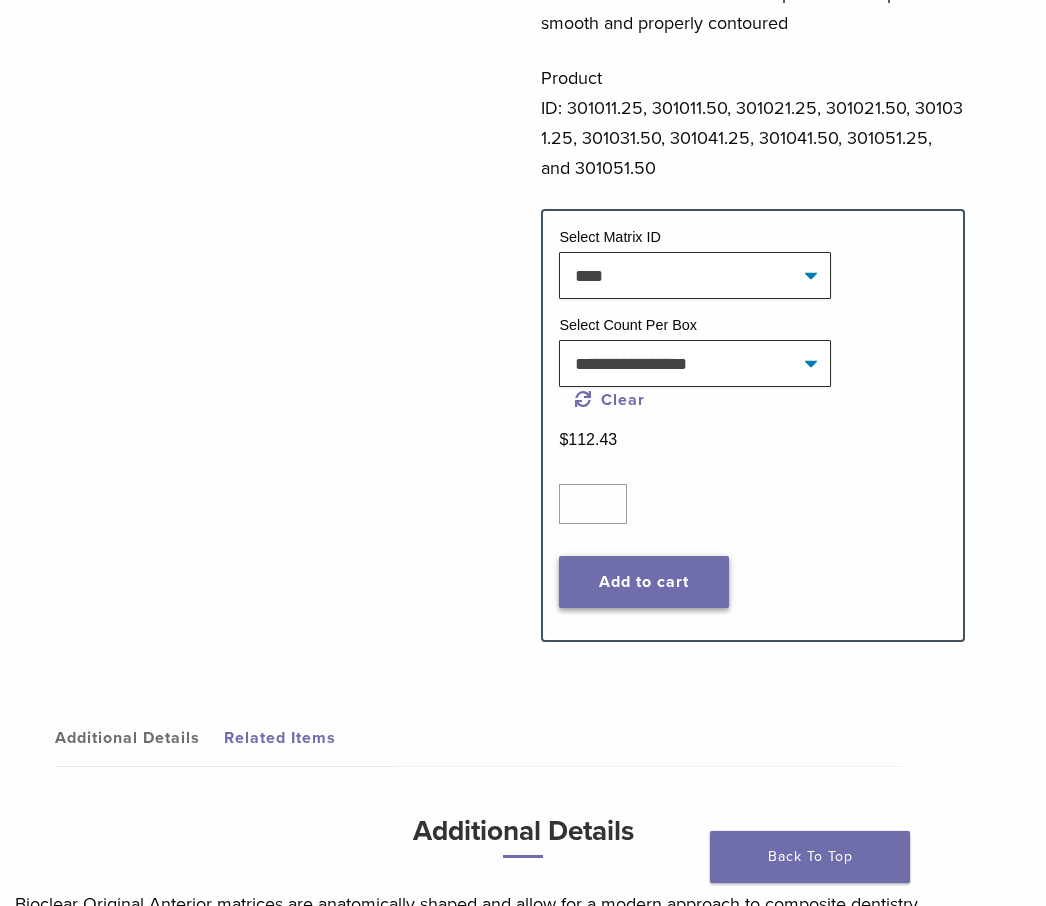 click on "Add to cart" 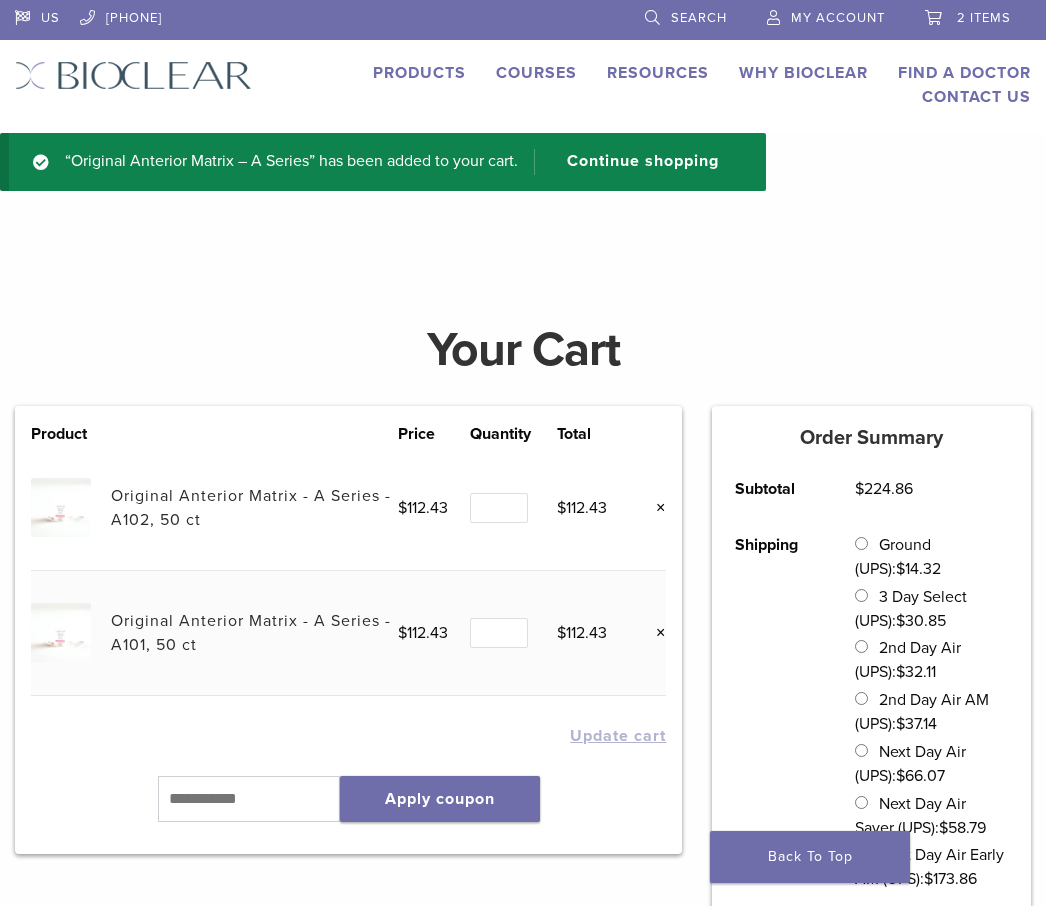 scroll, scrollTop: 0, scrollLeft: 0, axis: both 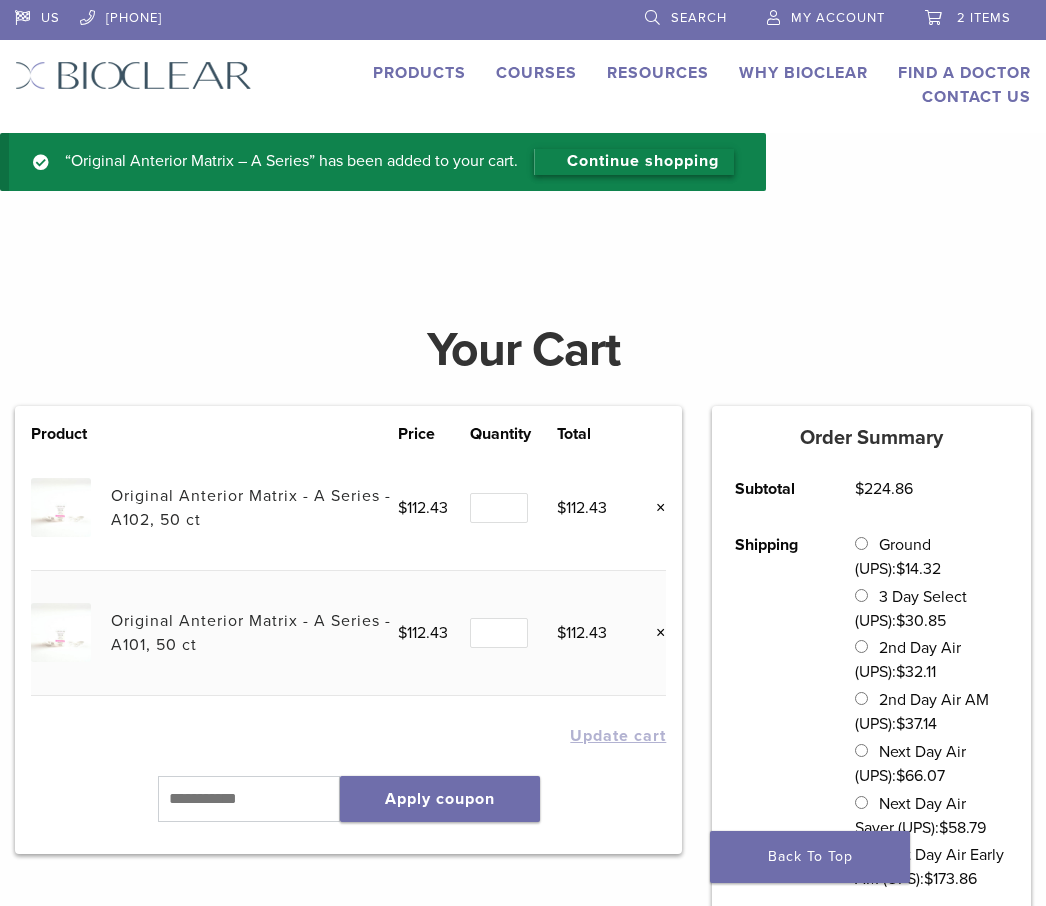 click on "Continue shopping" at bounding box center (634, 162) 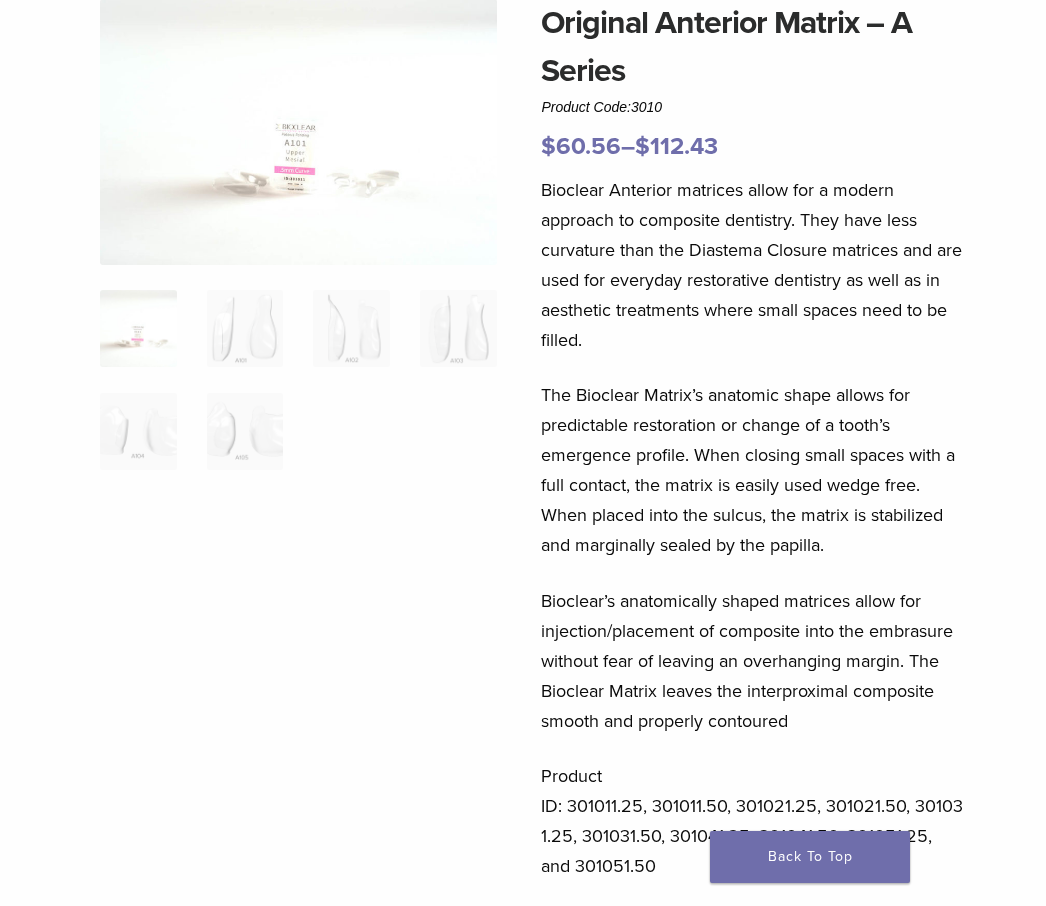 scroll, scrollTop: 600, scrollLeft: 0, axis: vertical 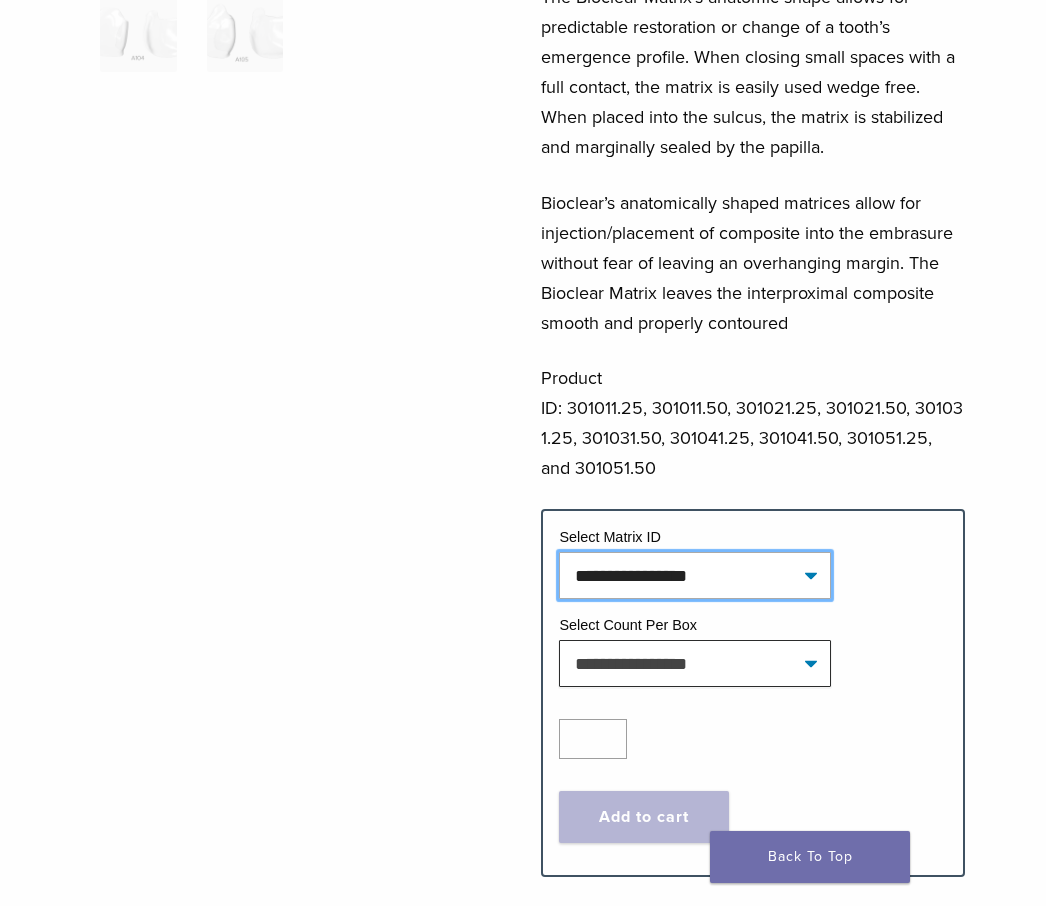 click on "**********" 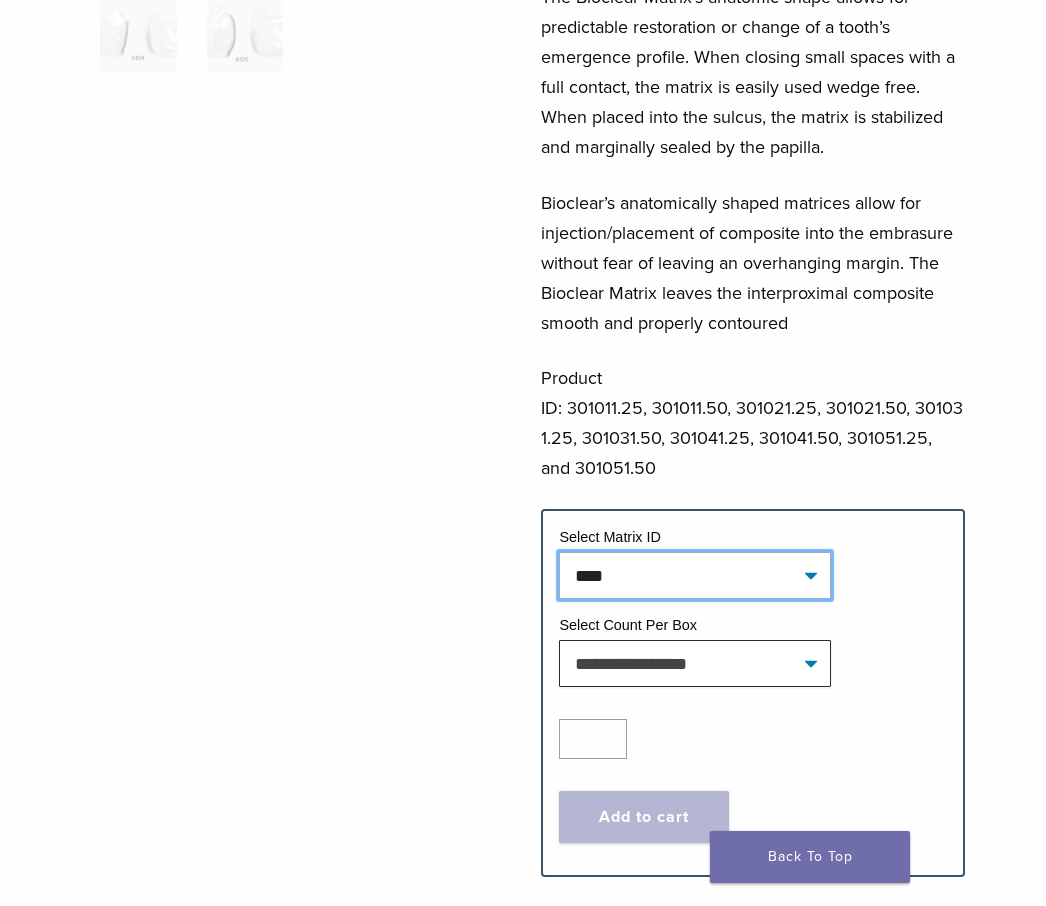 click on "**********" 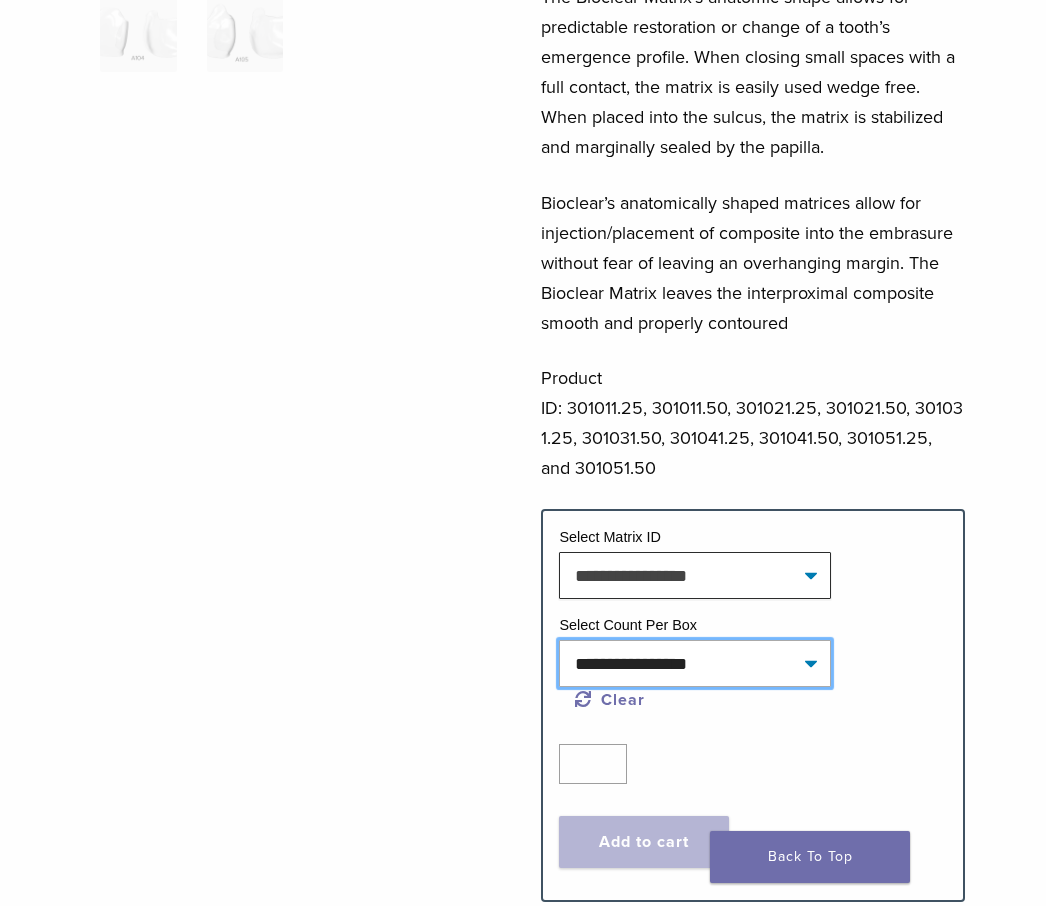 click on "**********" 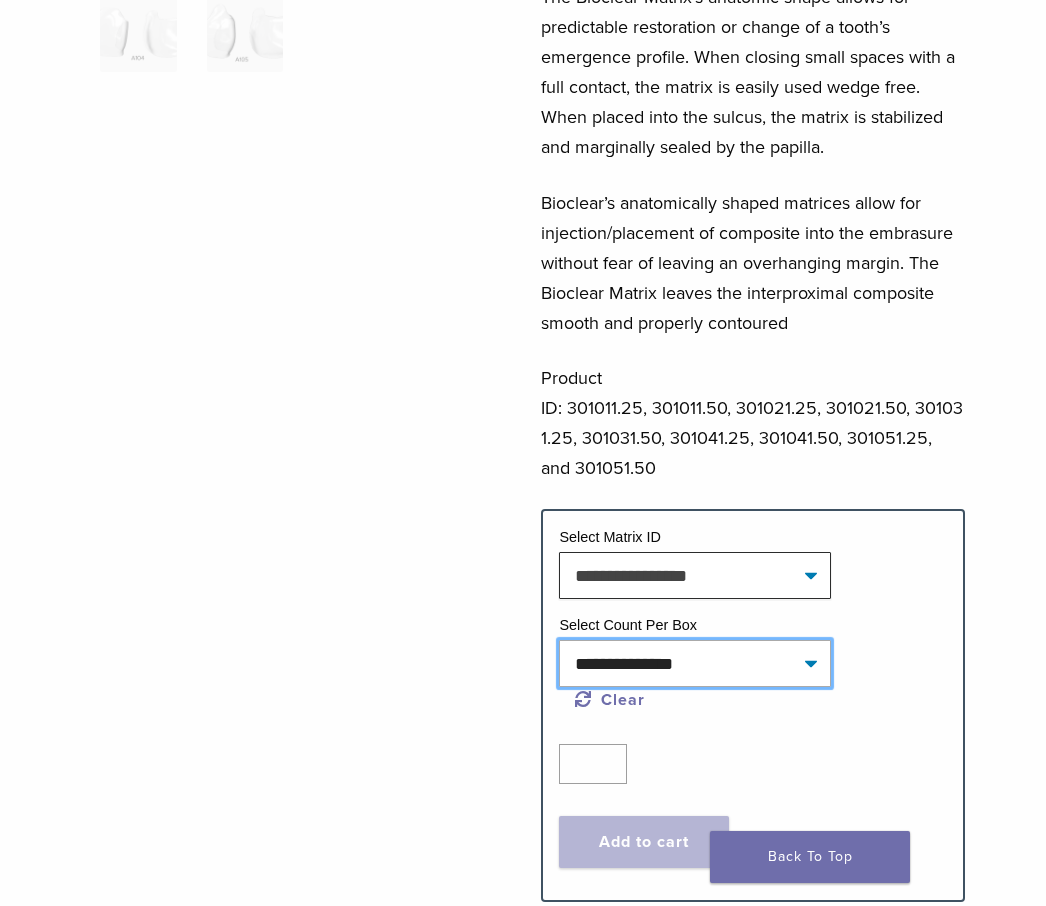 click on "**********" 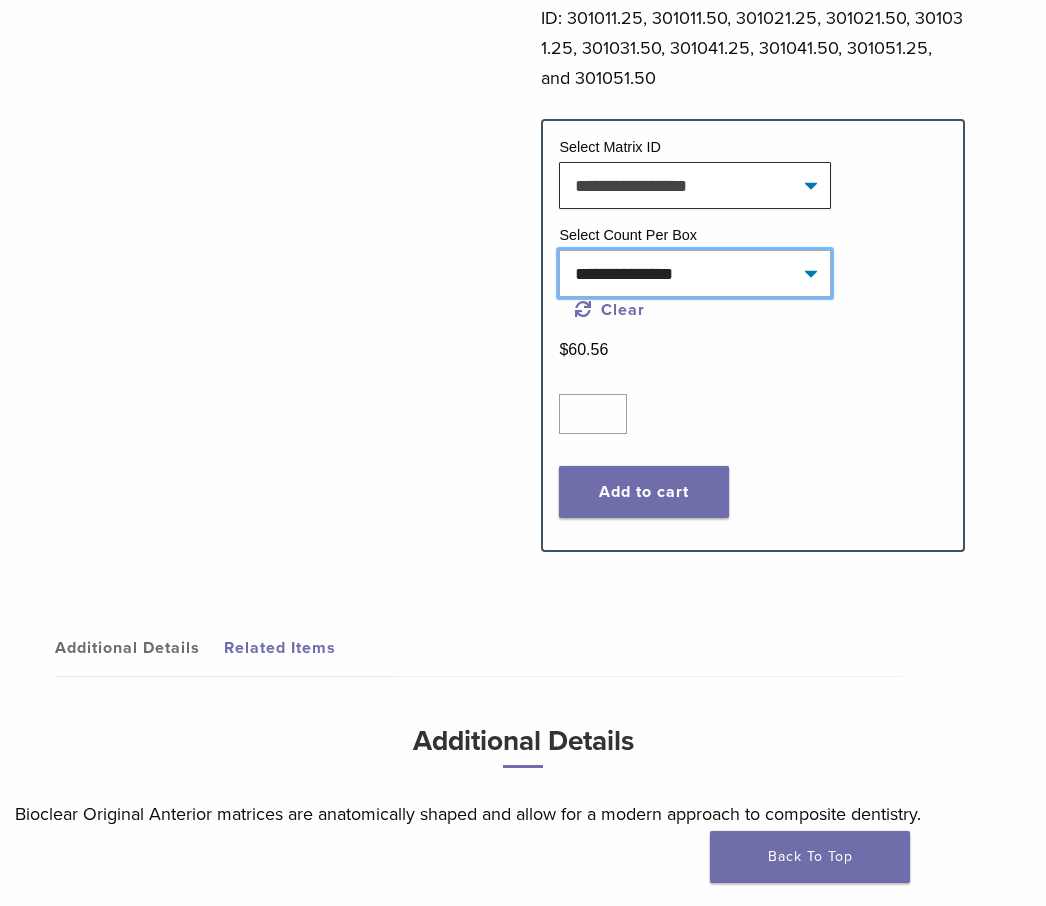 scroll, scrollTop: 1000, scrollLeft: 0, axis: vertical 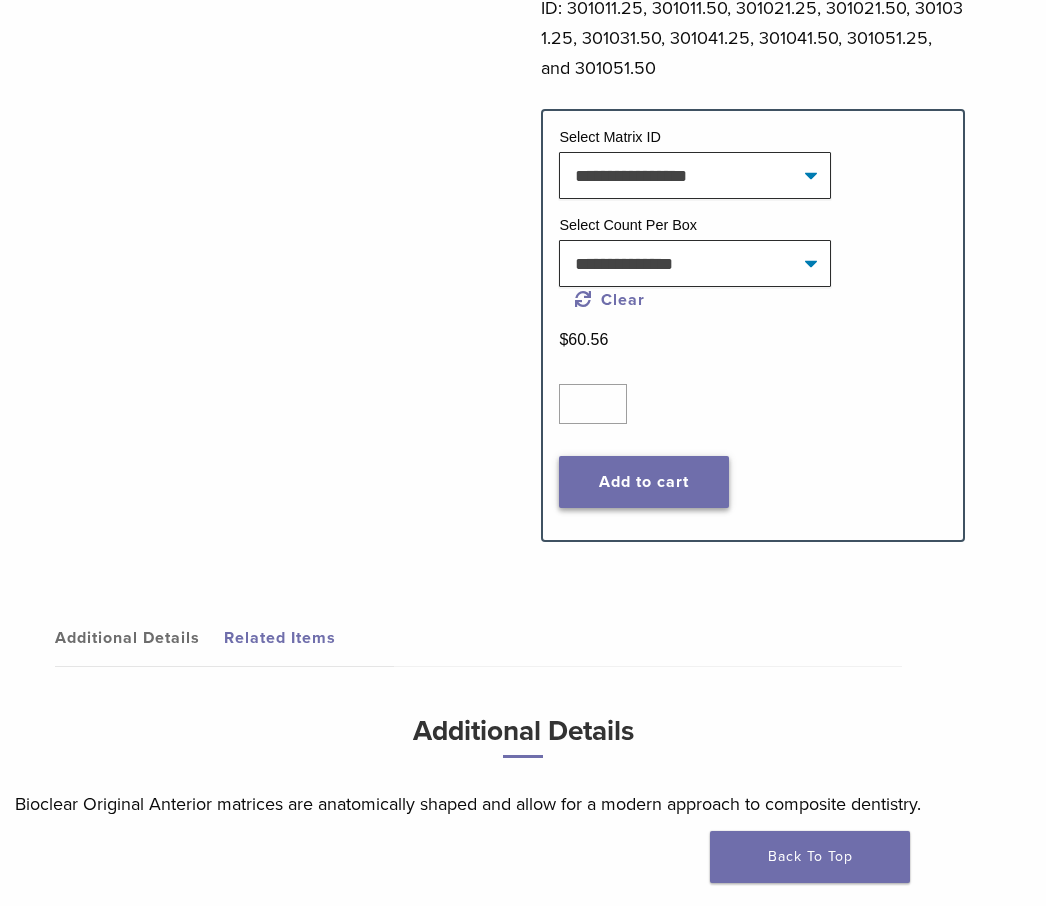 click on "Add to cart" 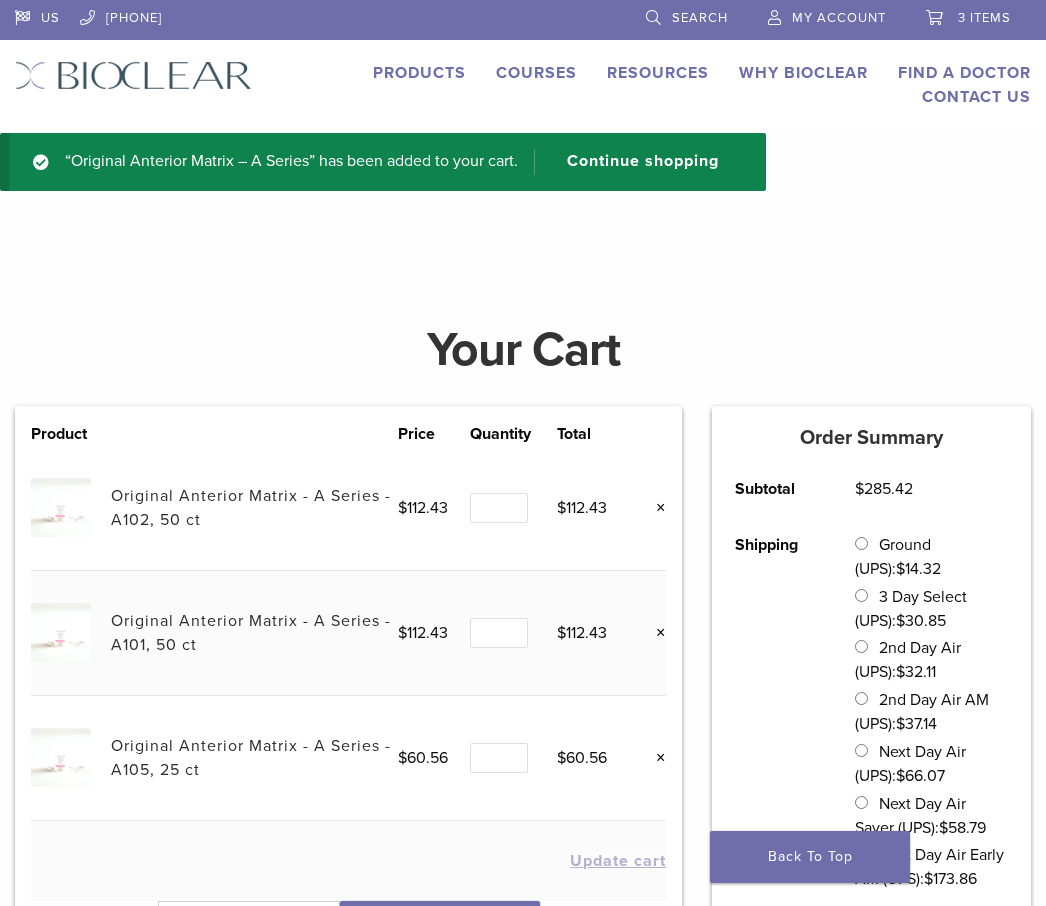 scroll, scrollTop: 0, scrollLeft: 0, axis: both 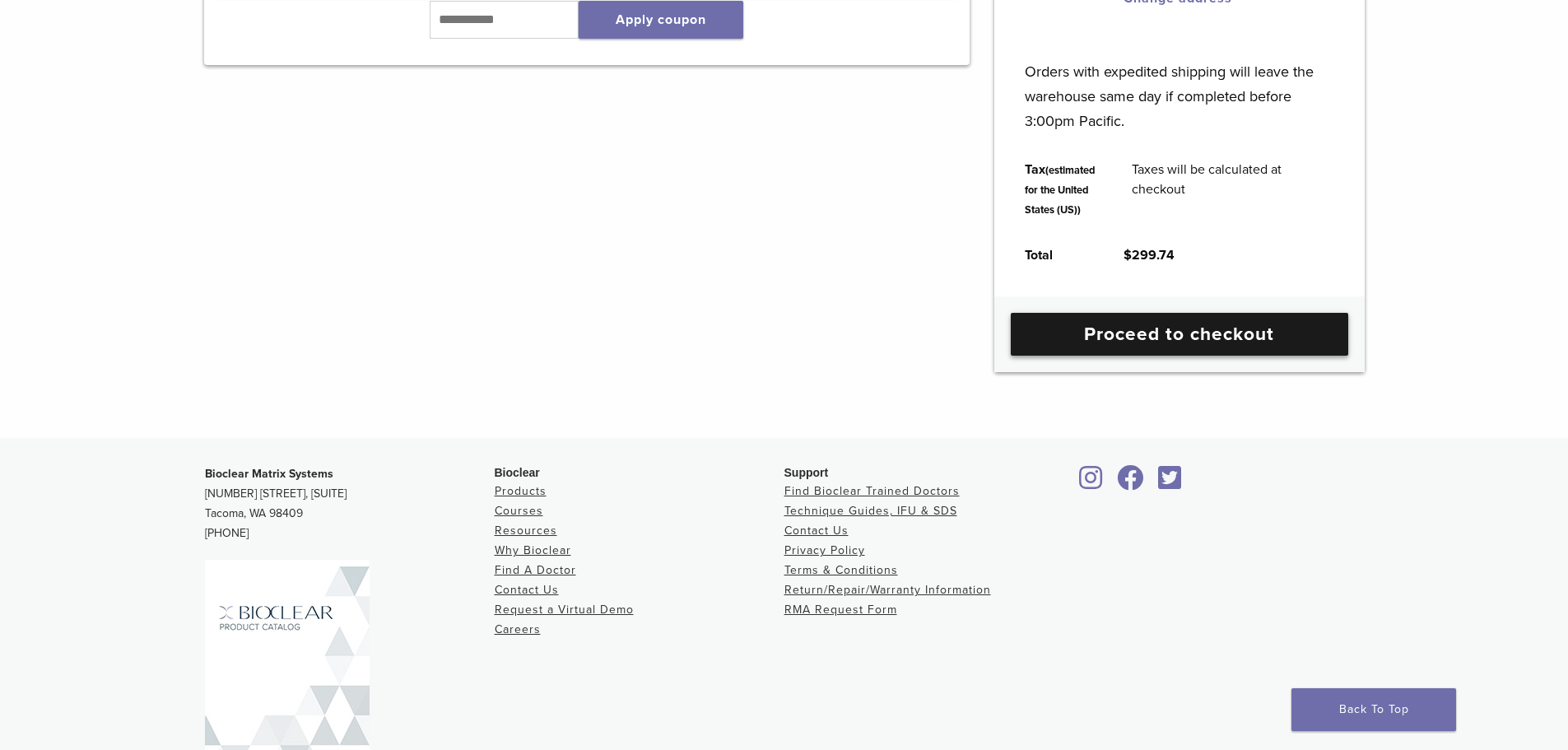 click on "Proceed to checkout" at bounding box center [1179, 334] 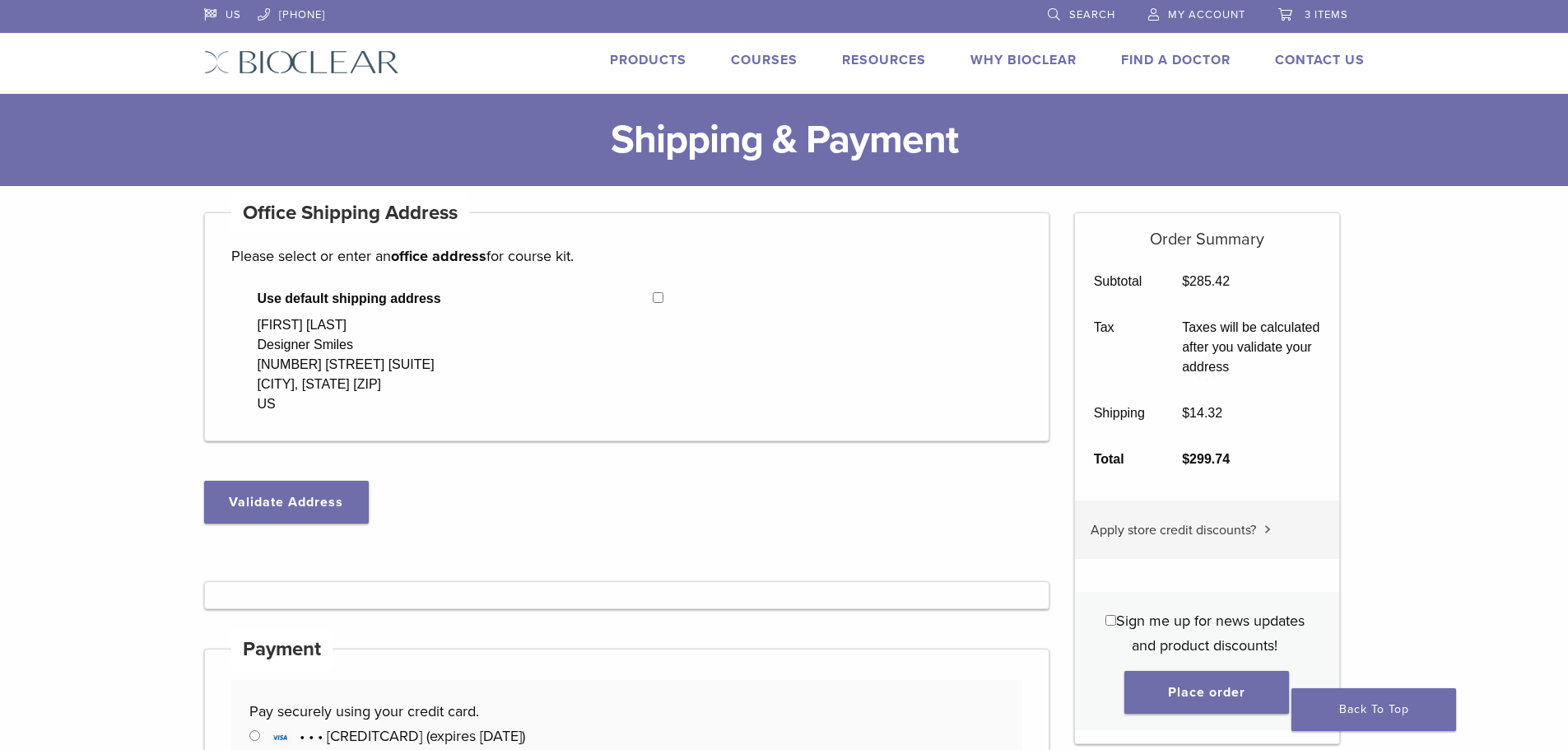 select on "**" 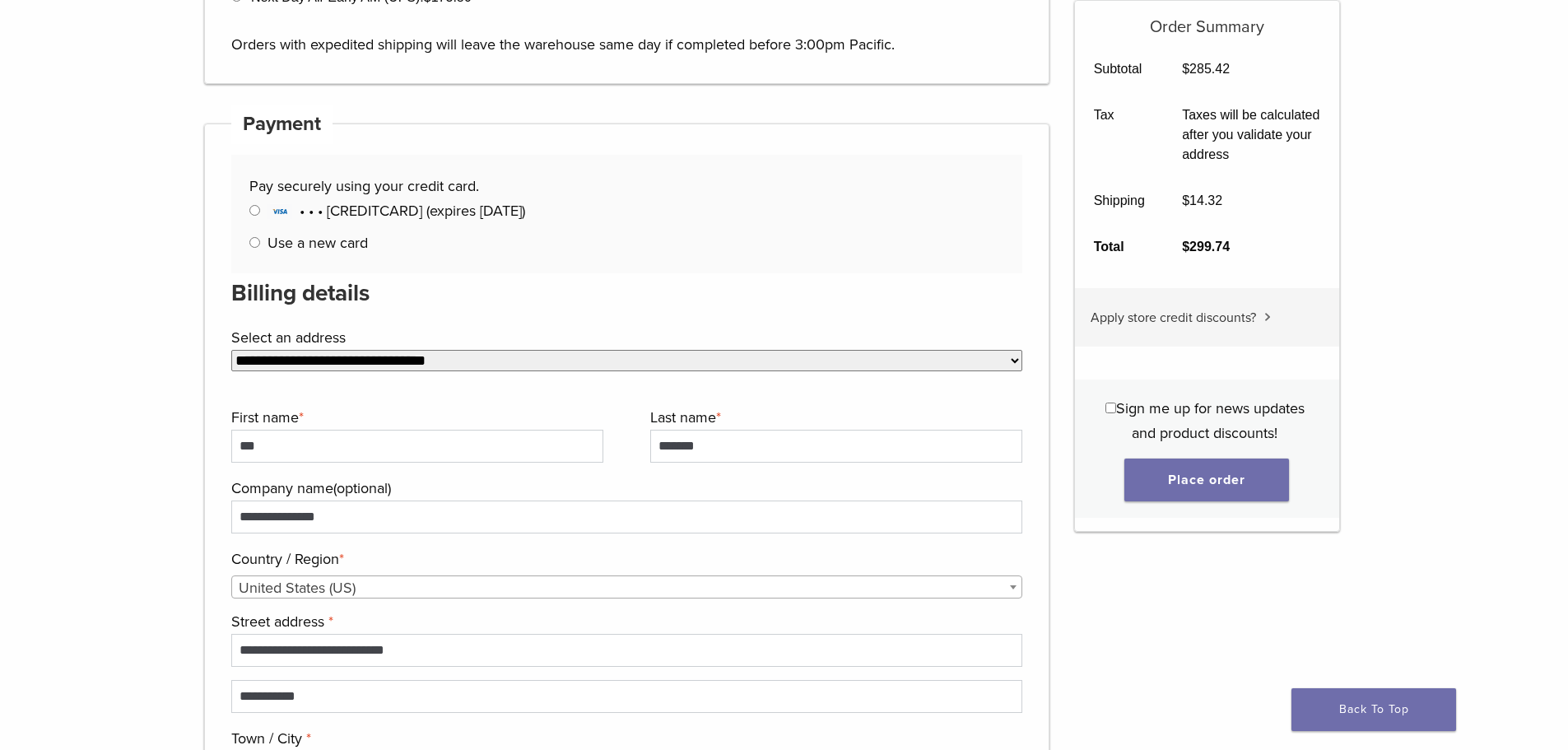 scroll, scrollTop: 823, scrollLeft: 0, axis: vertical 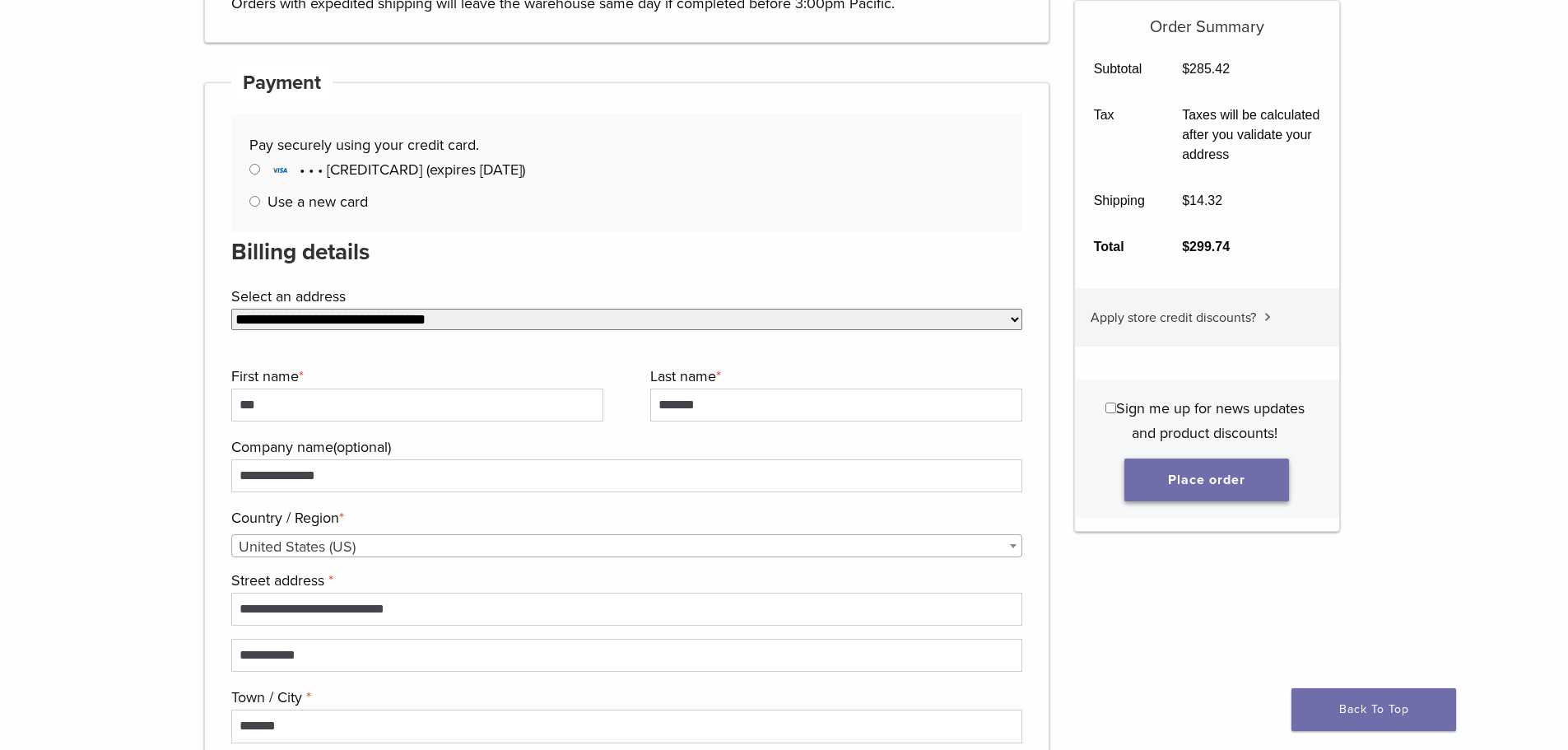 click on "Place order" at bounding box center [1207, 480] 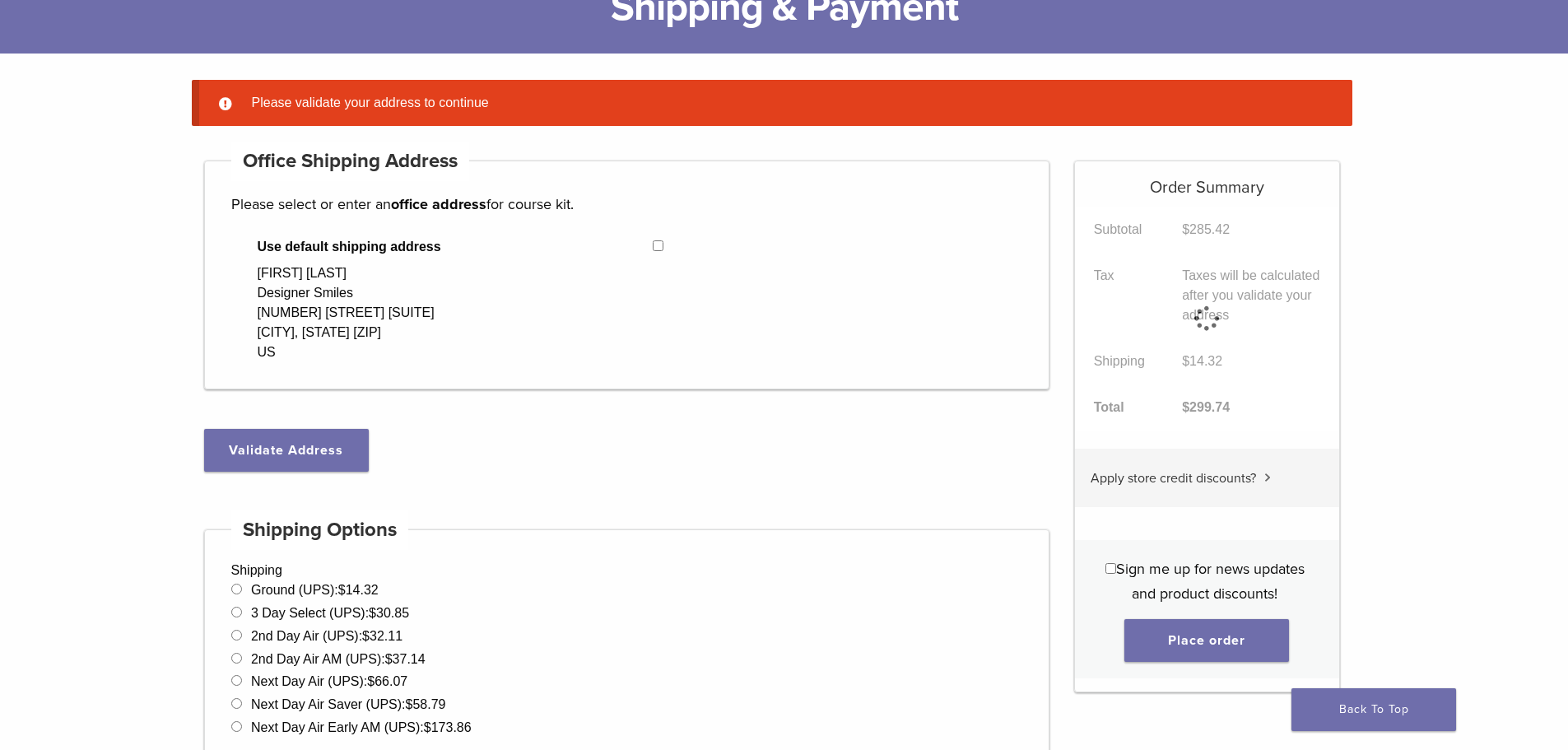 scroll, scrollTop: 130, scrollLeft: 0, axis: vertical 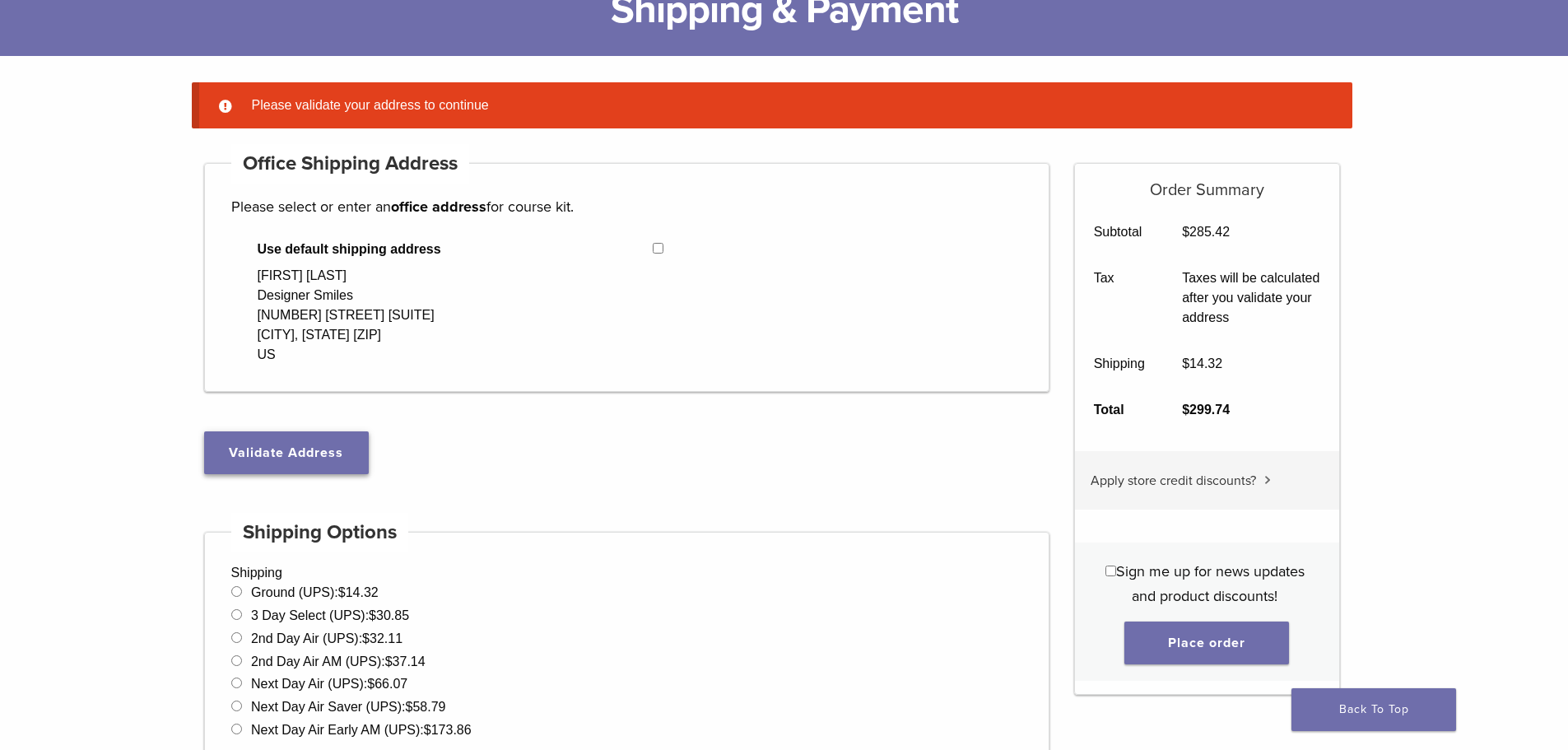 click on "Validate Address" at bounding box center [286, 453] 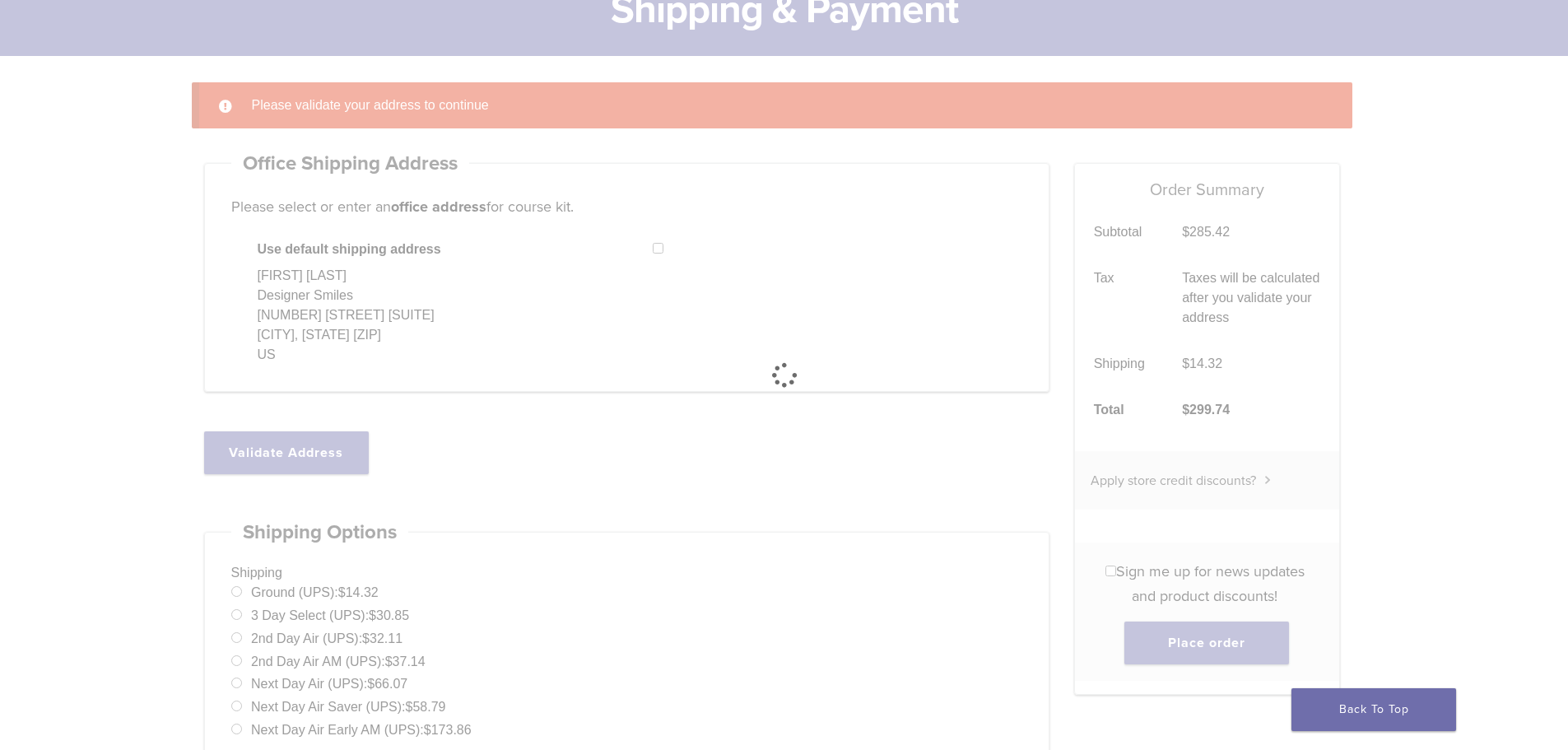 select on "**" 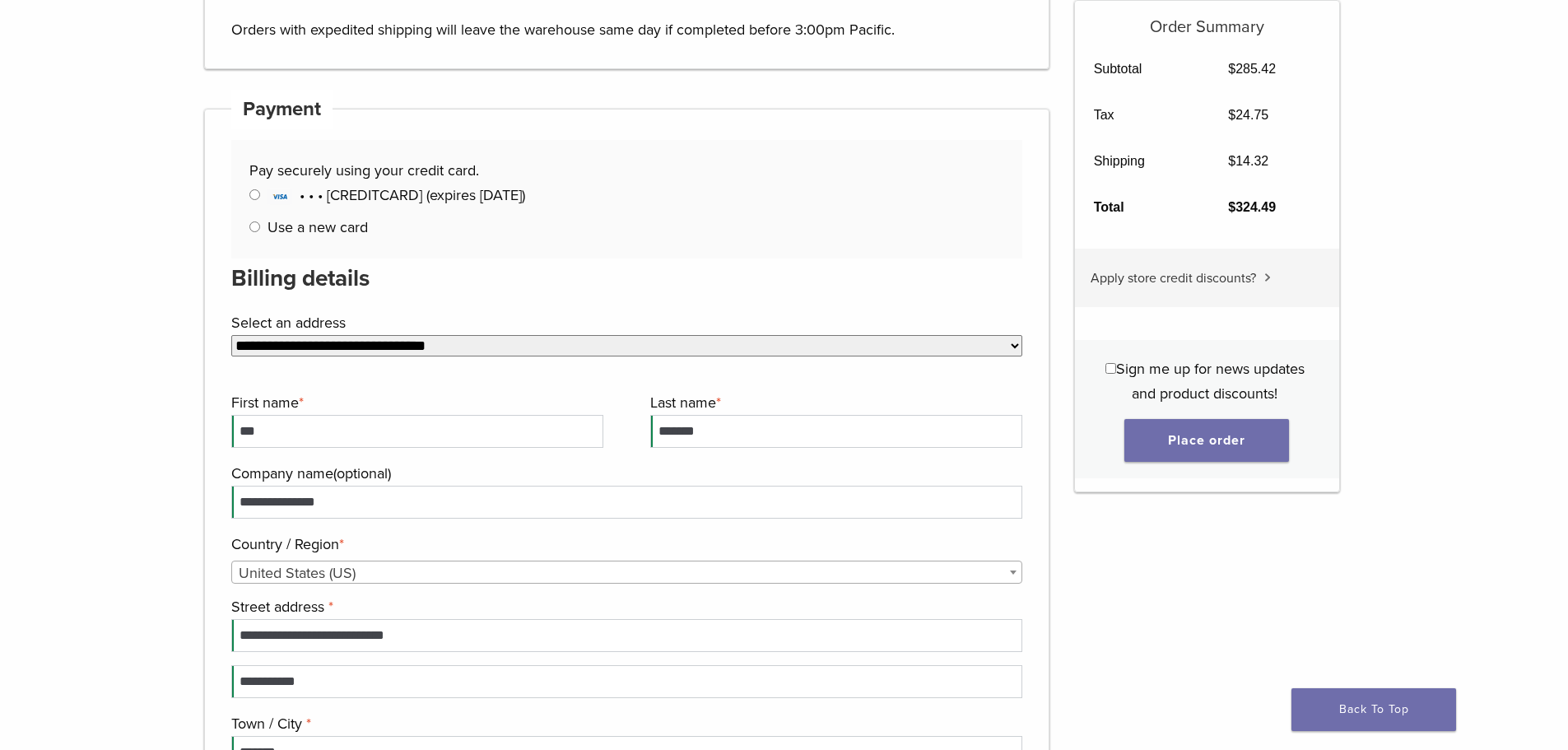 scroll, scrollTop: 789, scrollLeft: 0, axis: vertical 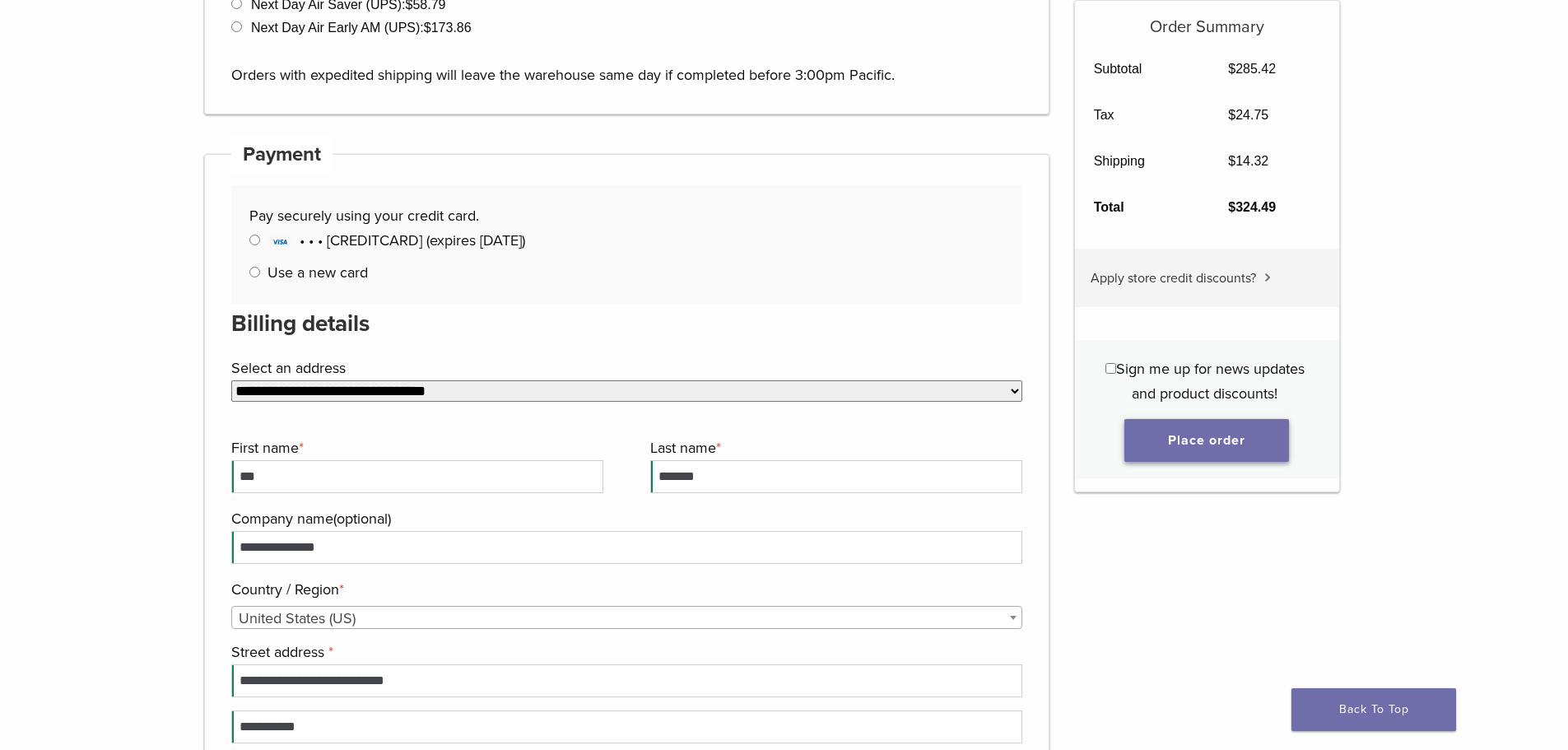 click on "Place order" at bounding box center [1207, 440] 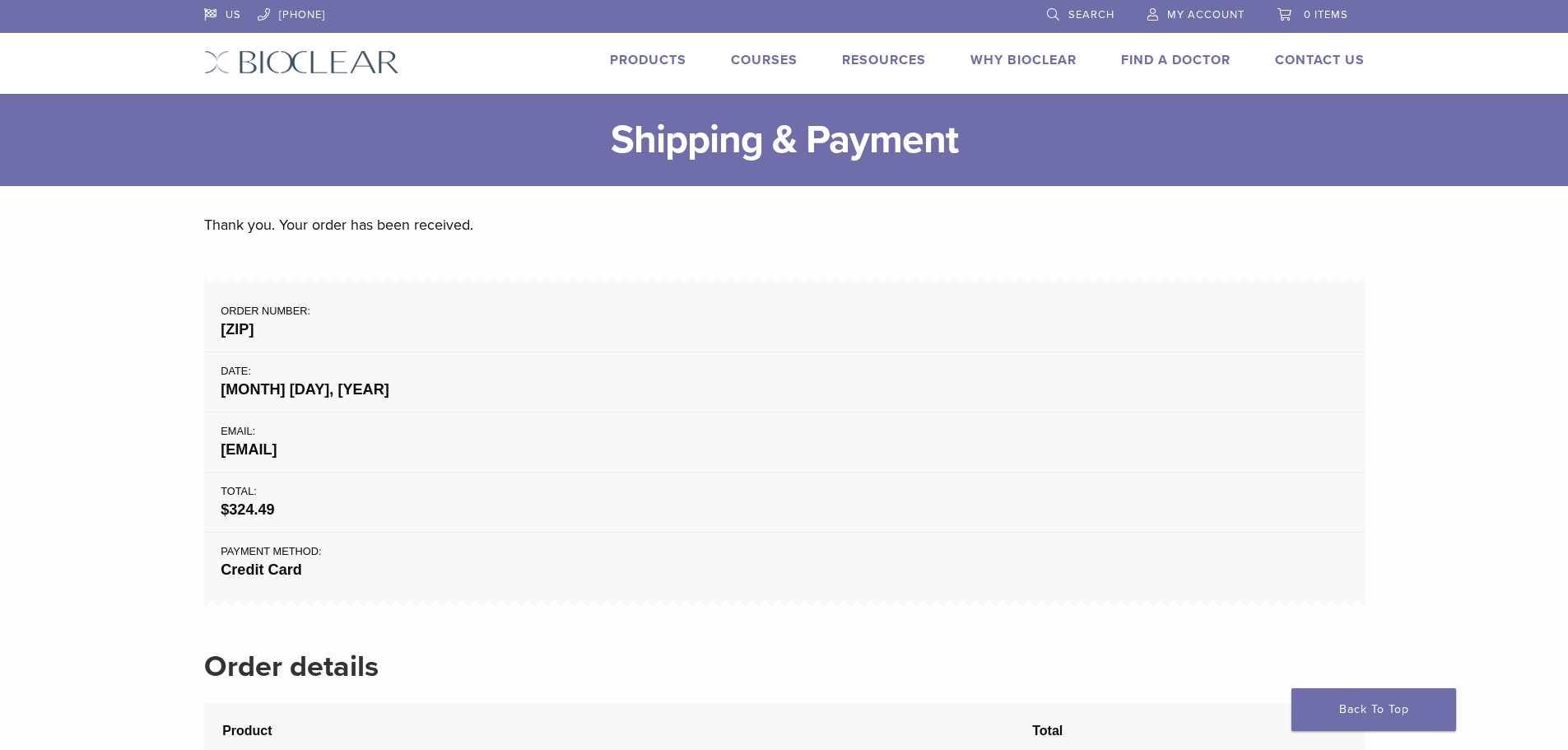 scroll, scrollTop: 0, scrollLeft: 0, axis: both 